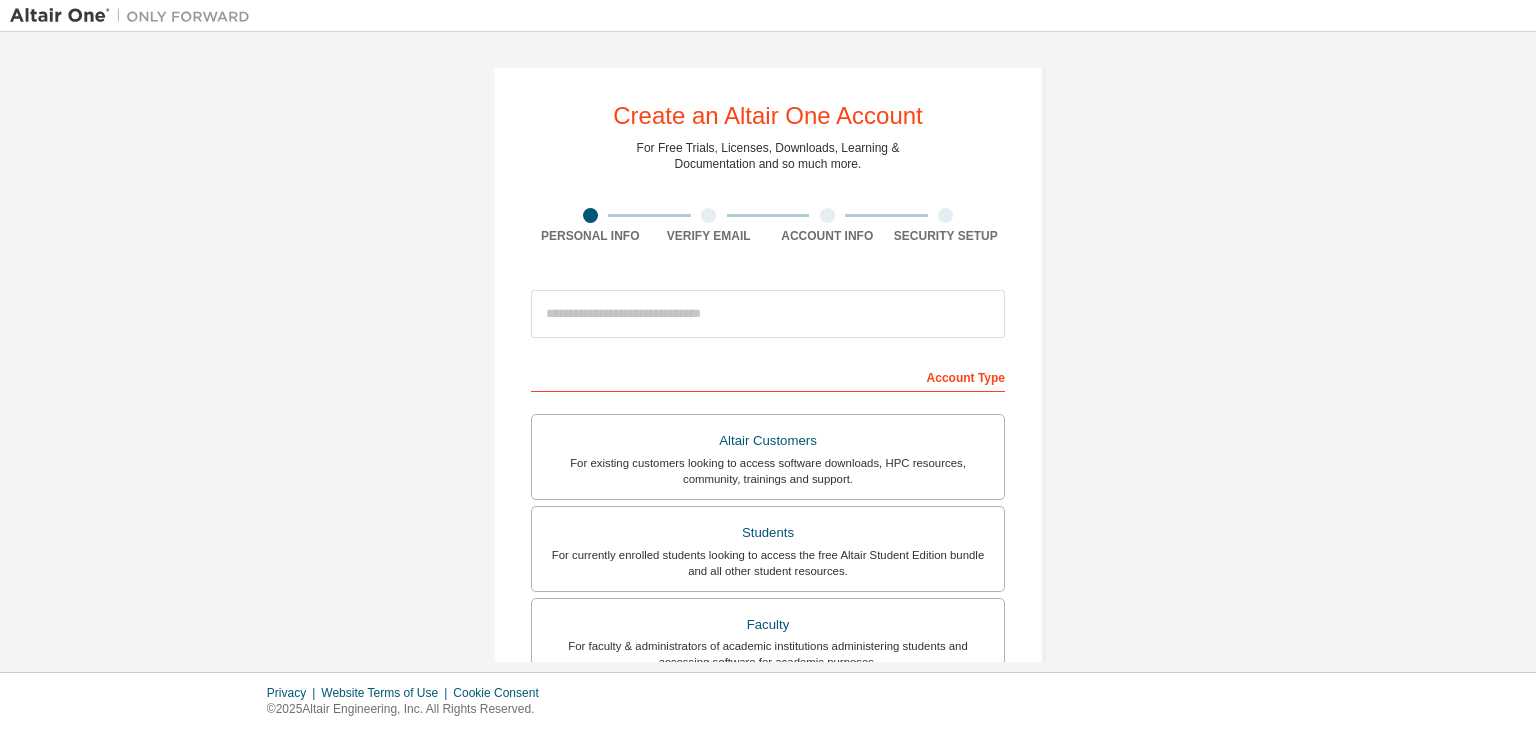 scroll, scrollTop: 0, scrollLeft: 0, axis: both 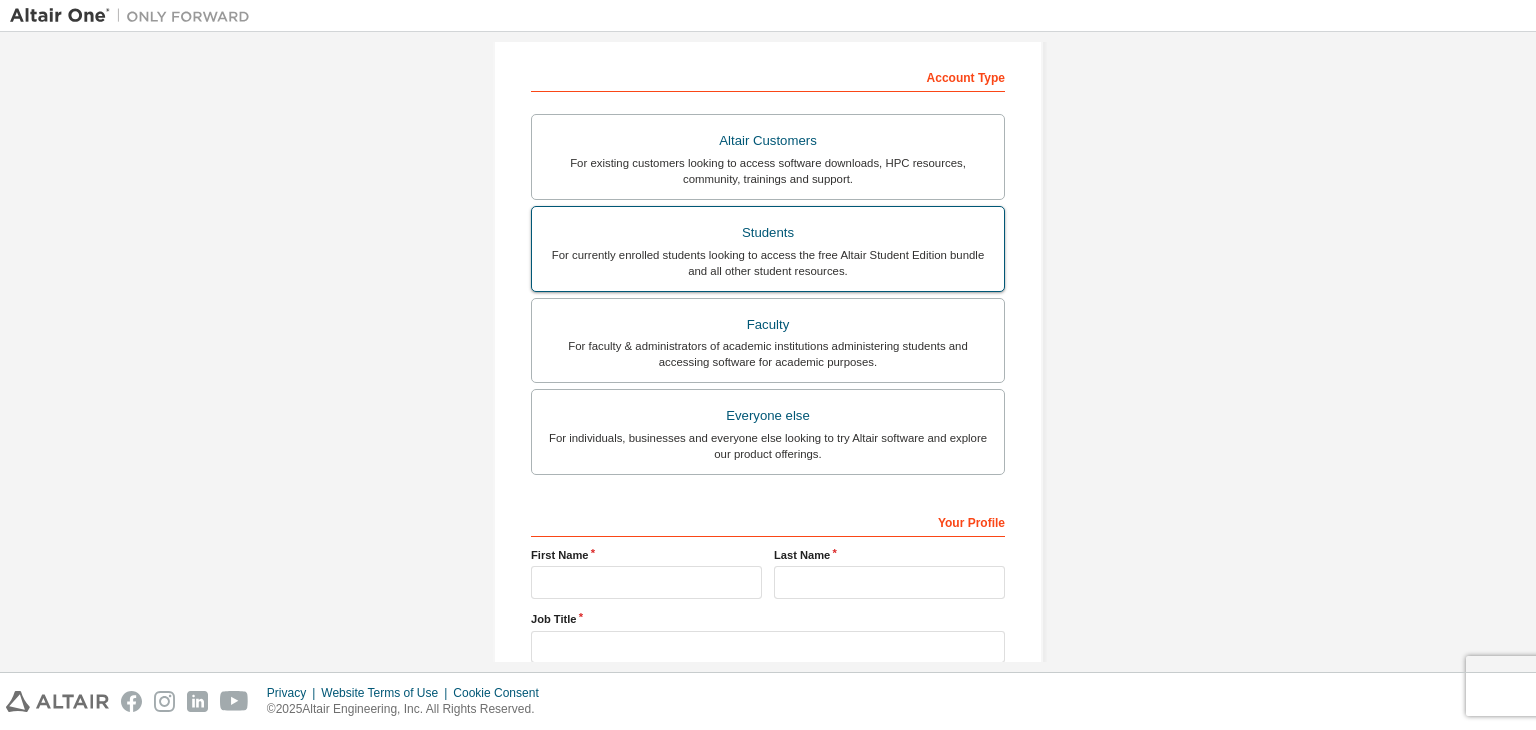 click on "Students" at bounding box center (768, 233) 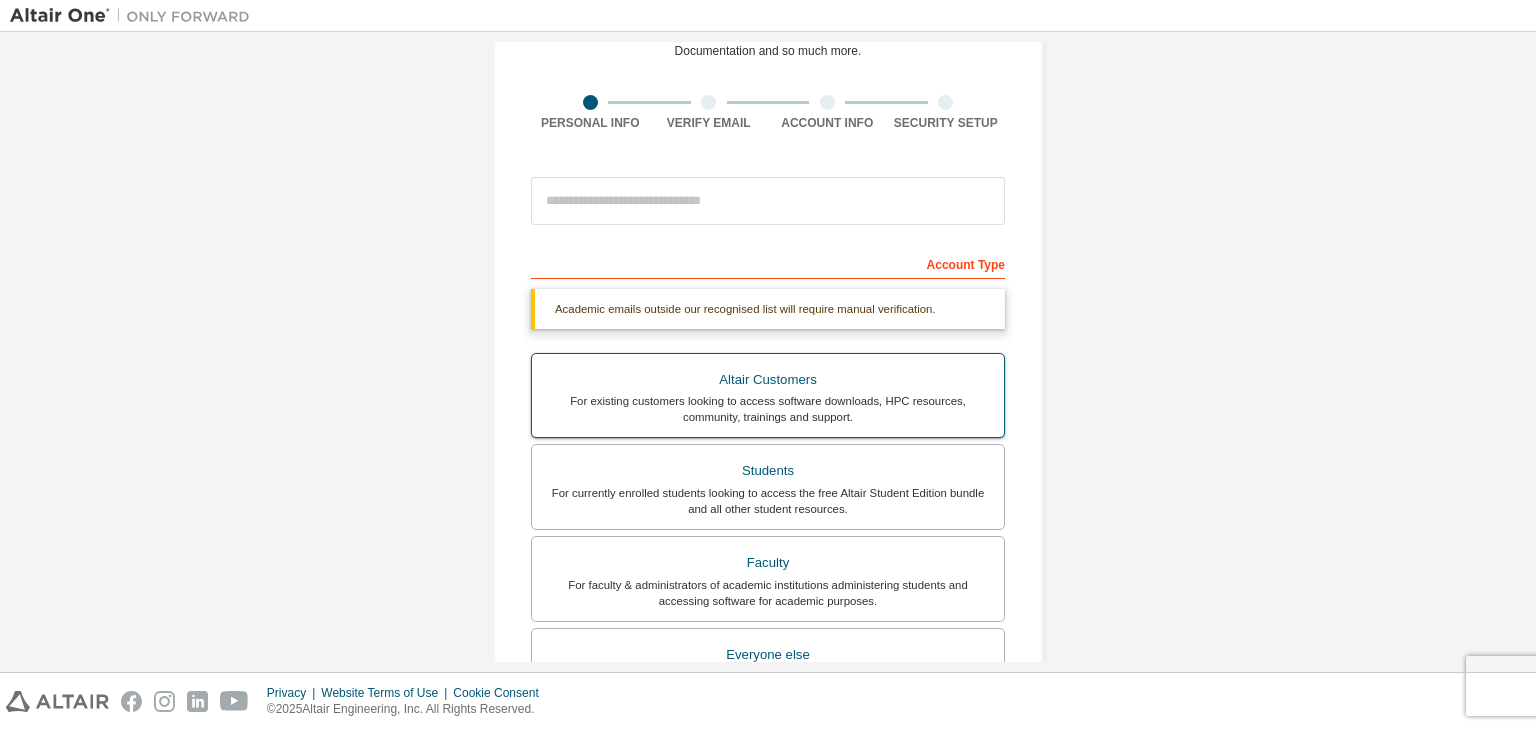 scroll, scrollTop: 100, scrollLeft: 0, axis: vertical 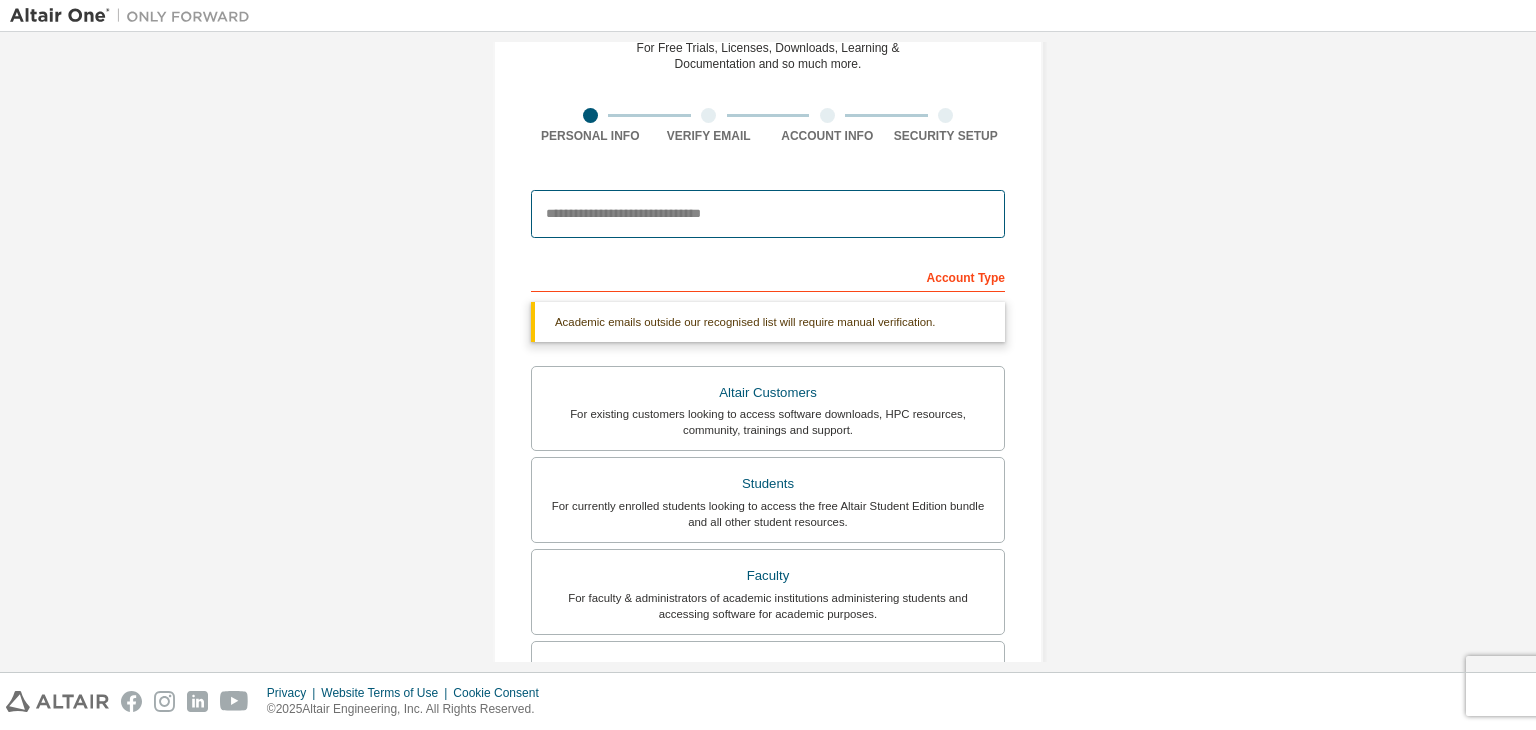 click at bounding box center [768, 214] 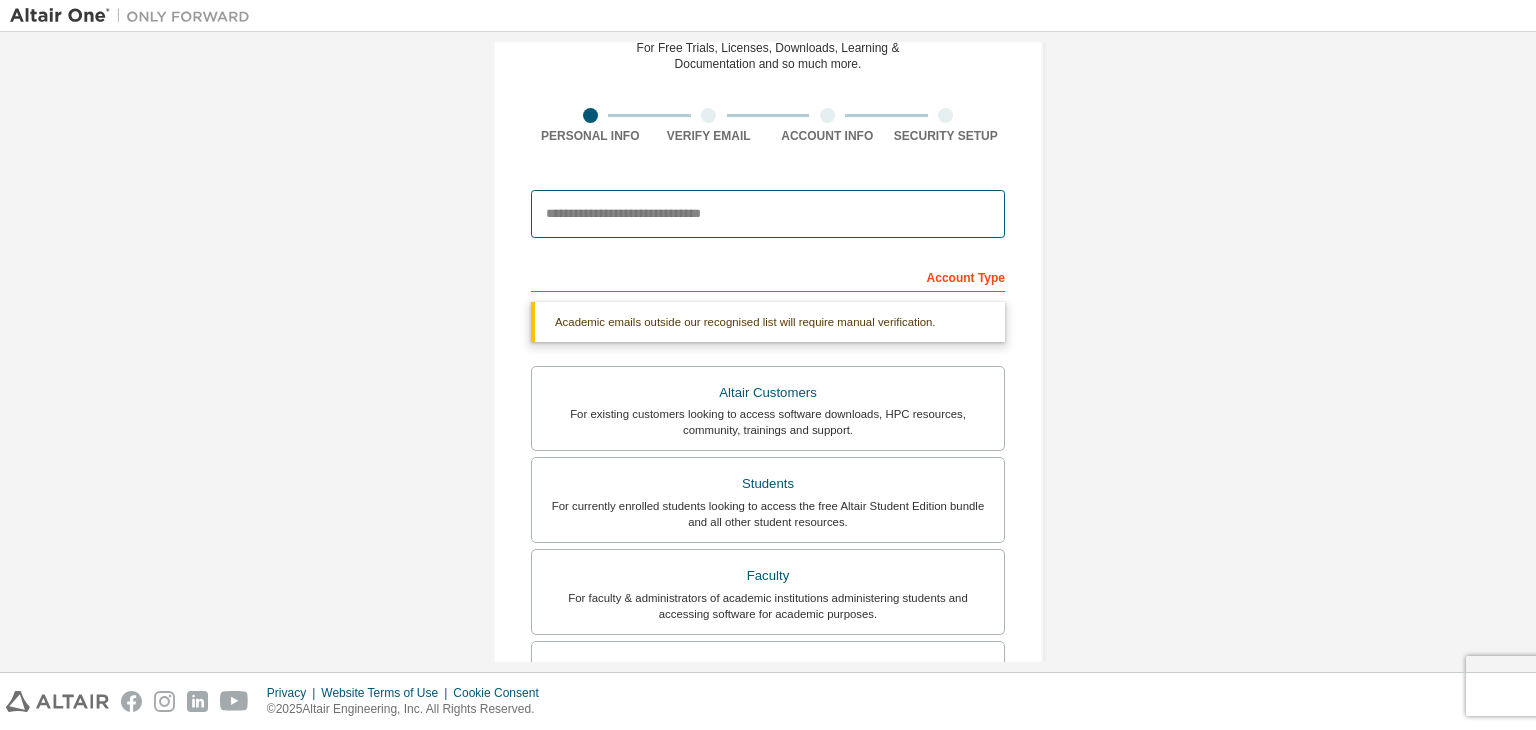 type on "**********" 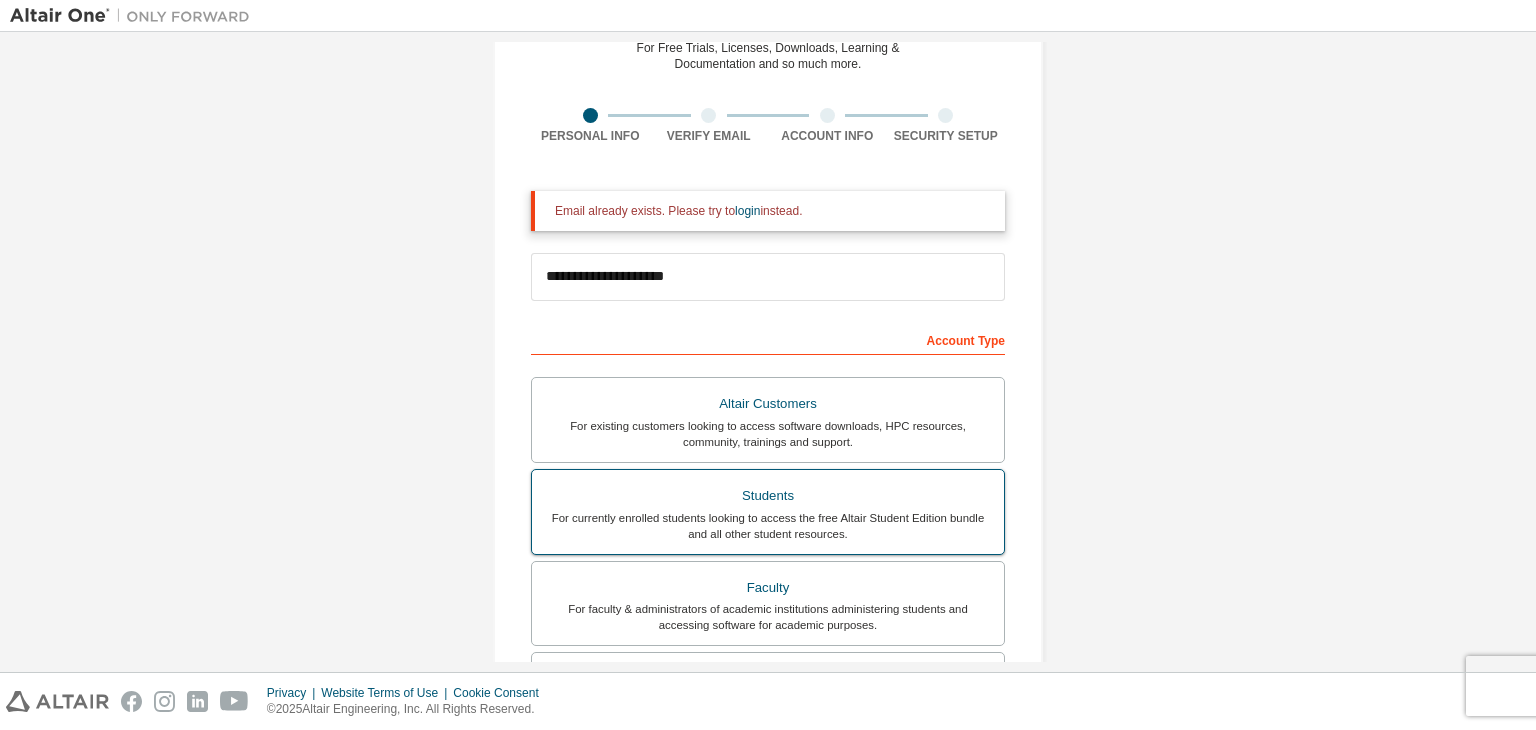 scroll, scrollTop: 0, scrollLeft: 0, axis: both 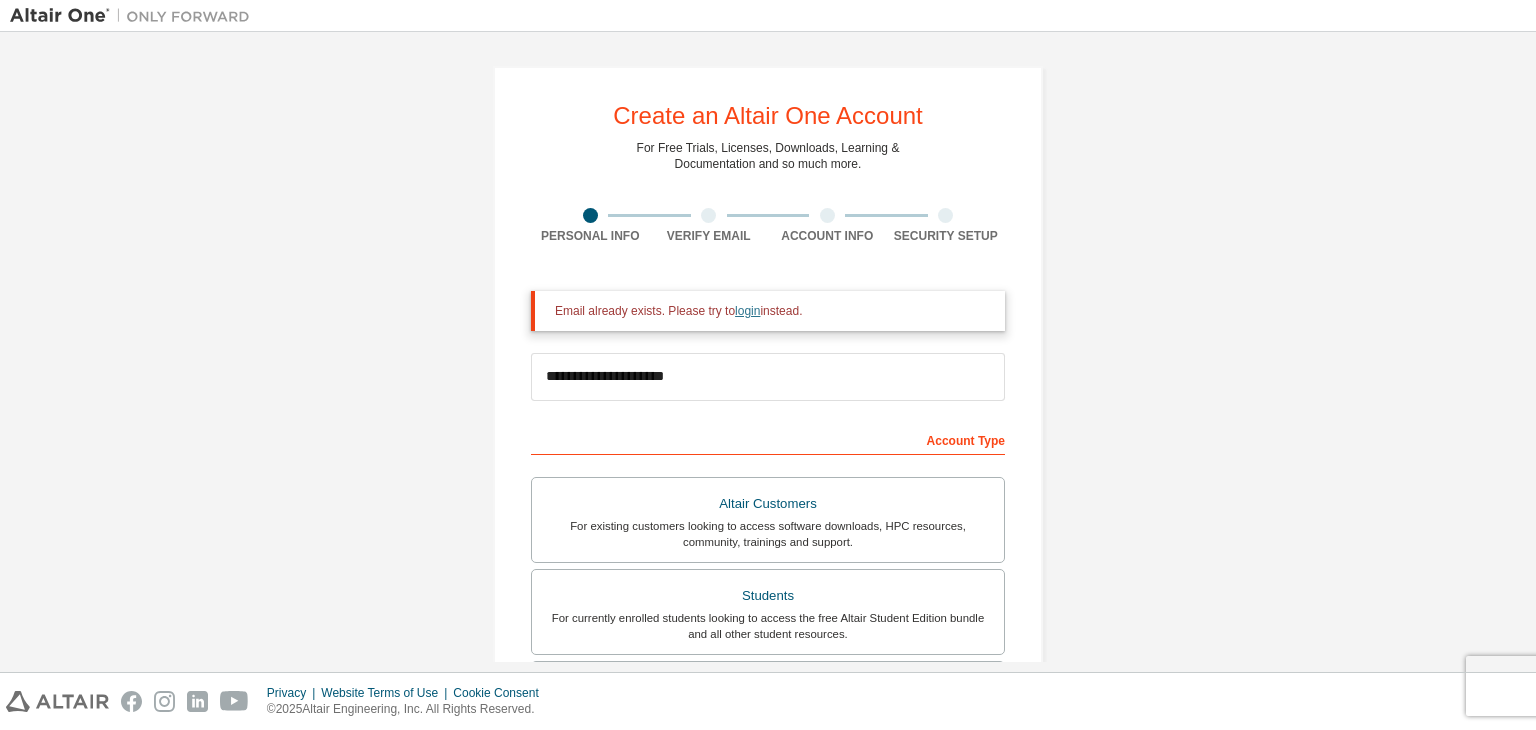 click on "login" at bounding box center [747, 311] 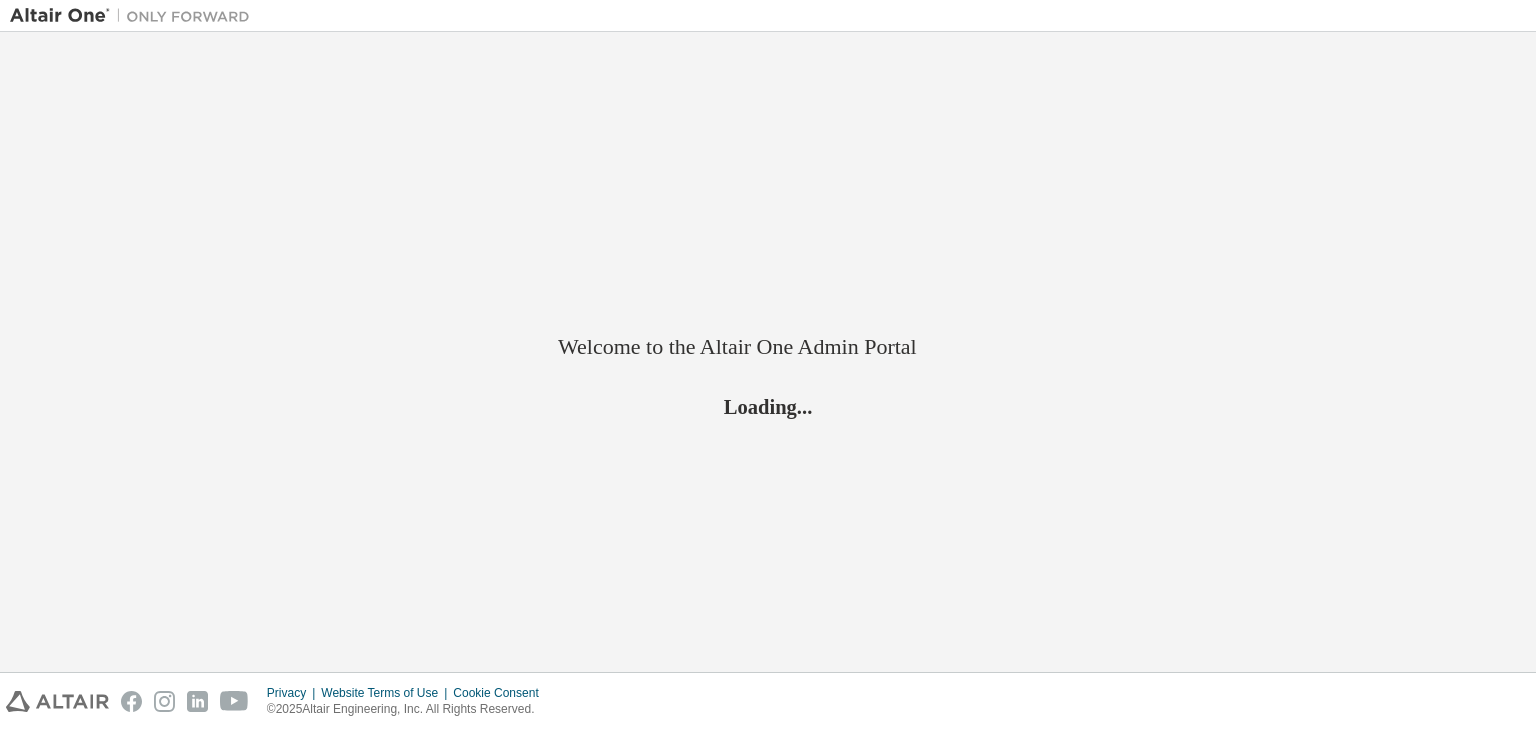 scroll, scrollTop: 0, scrollLeft: 0, axis: both 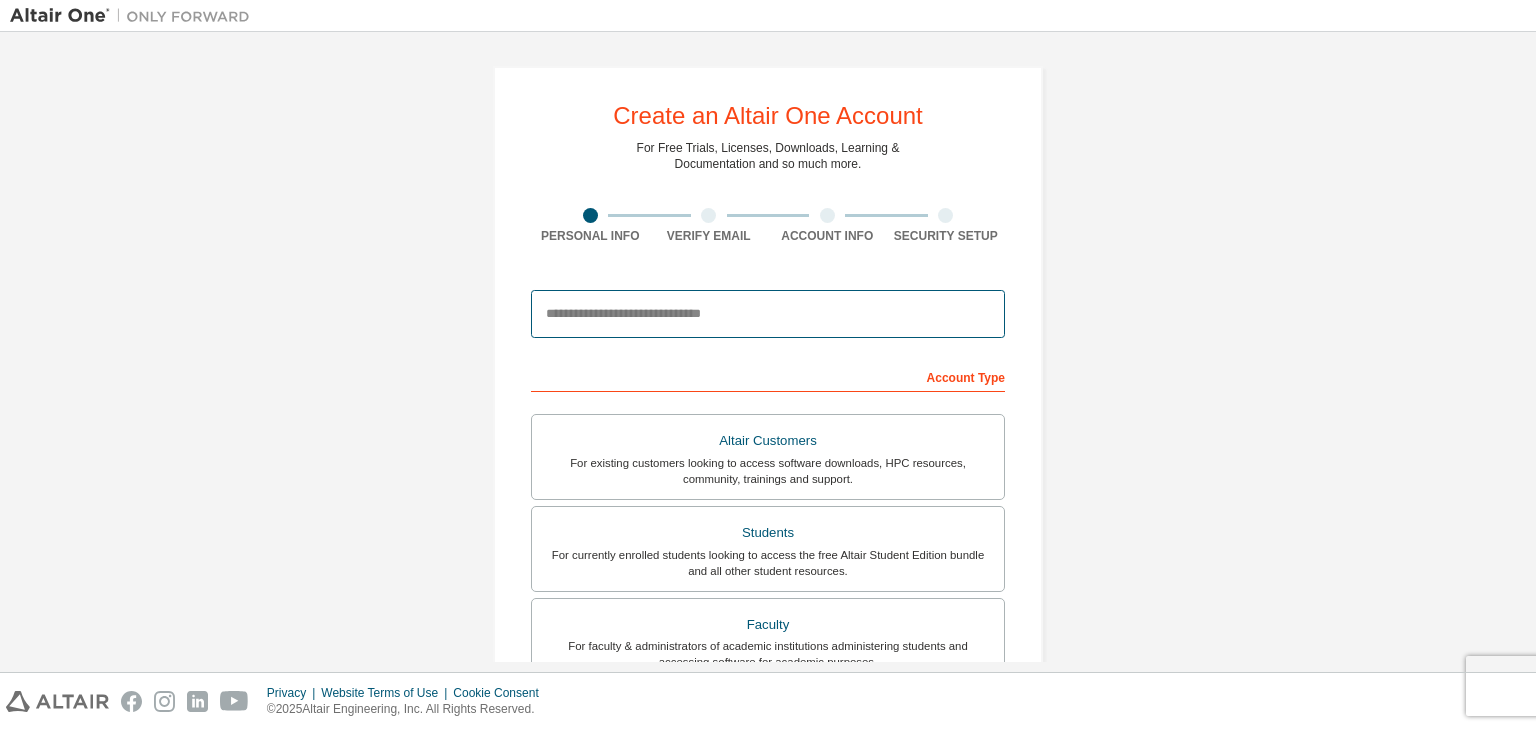click at bounding box center [768, 314] 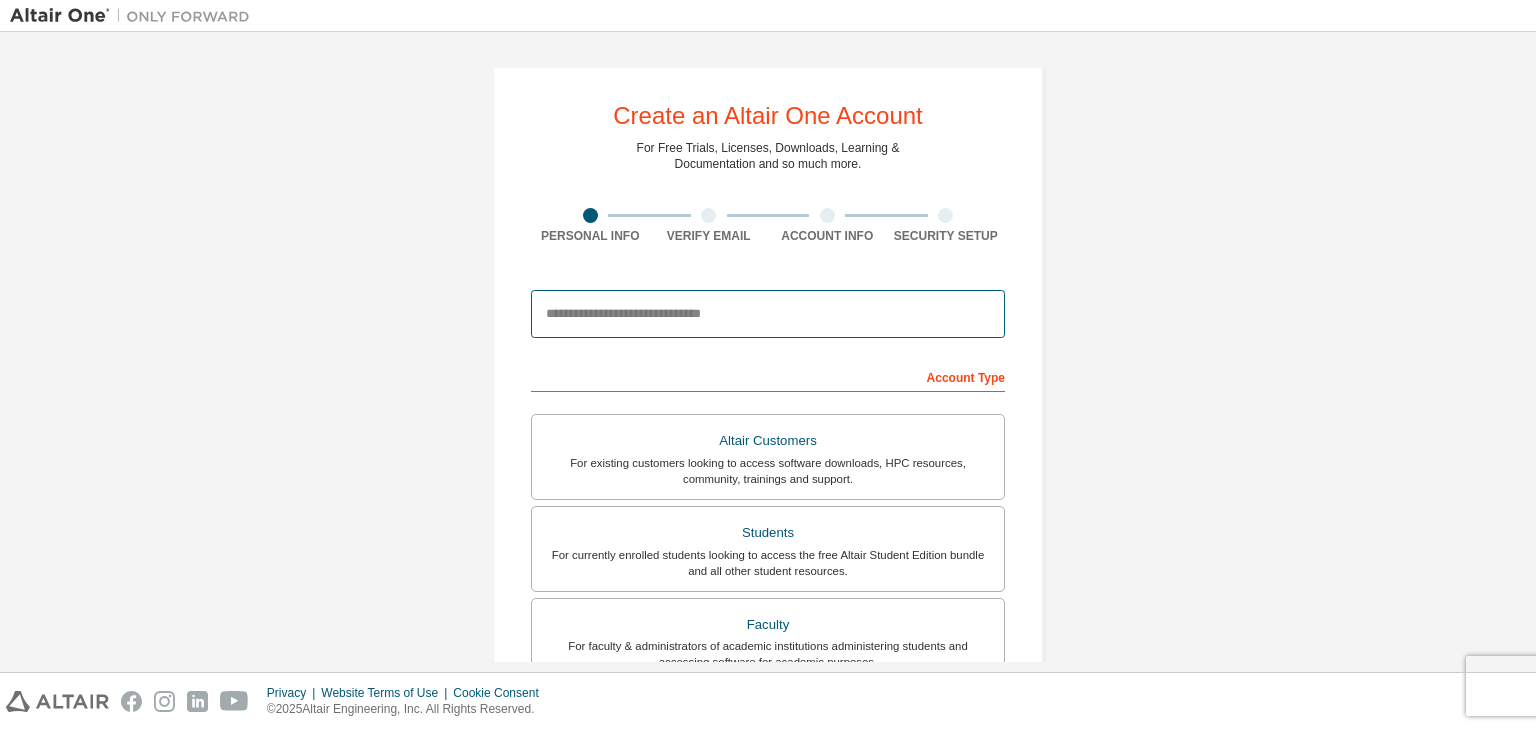 type on "**********" 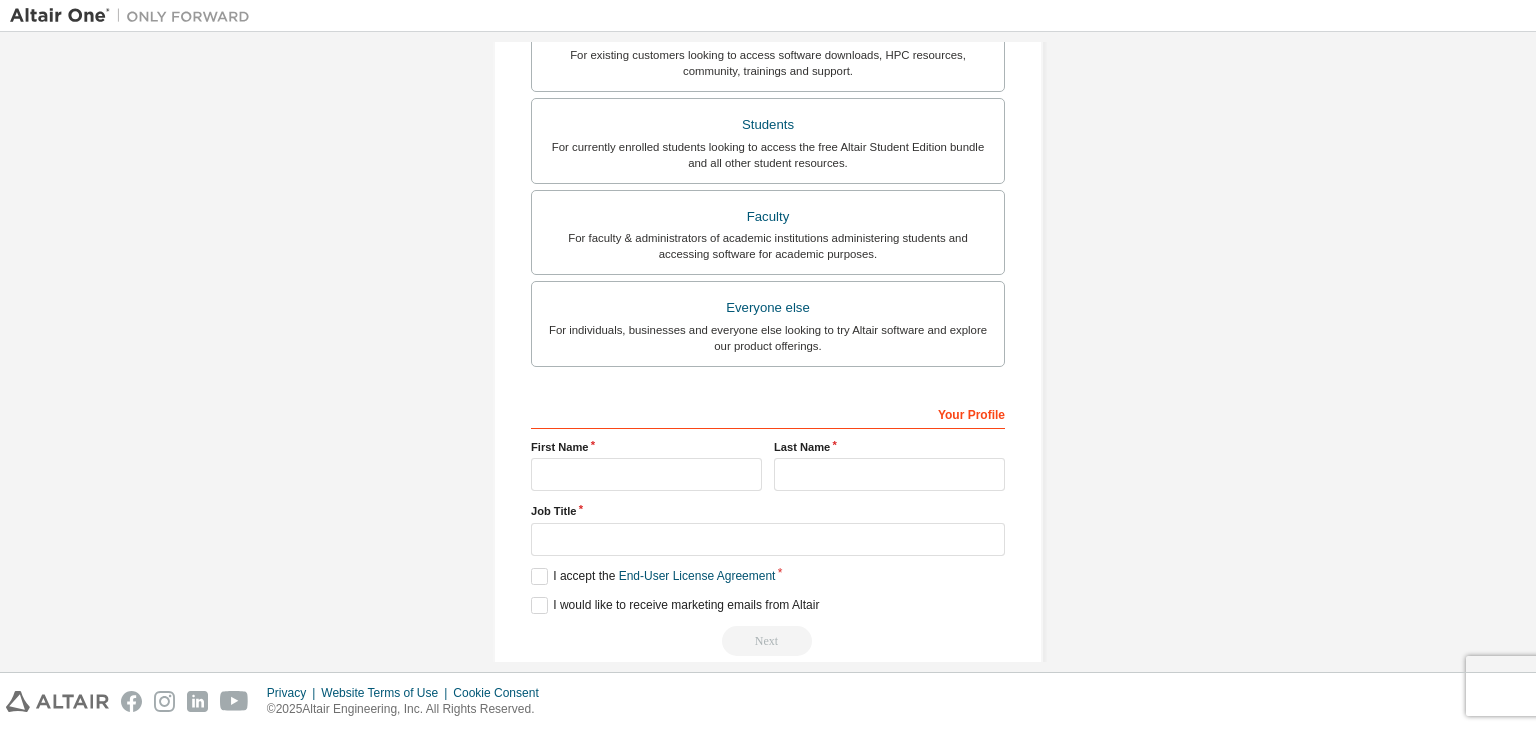 scroll, scrollTop: 498, scrollLeft: 0, axis: vertical 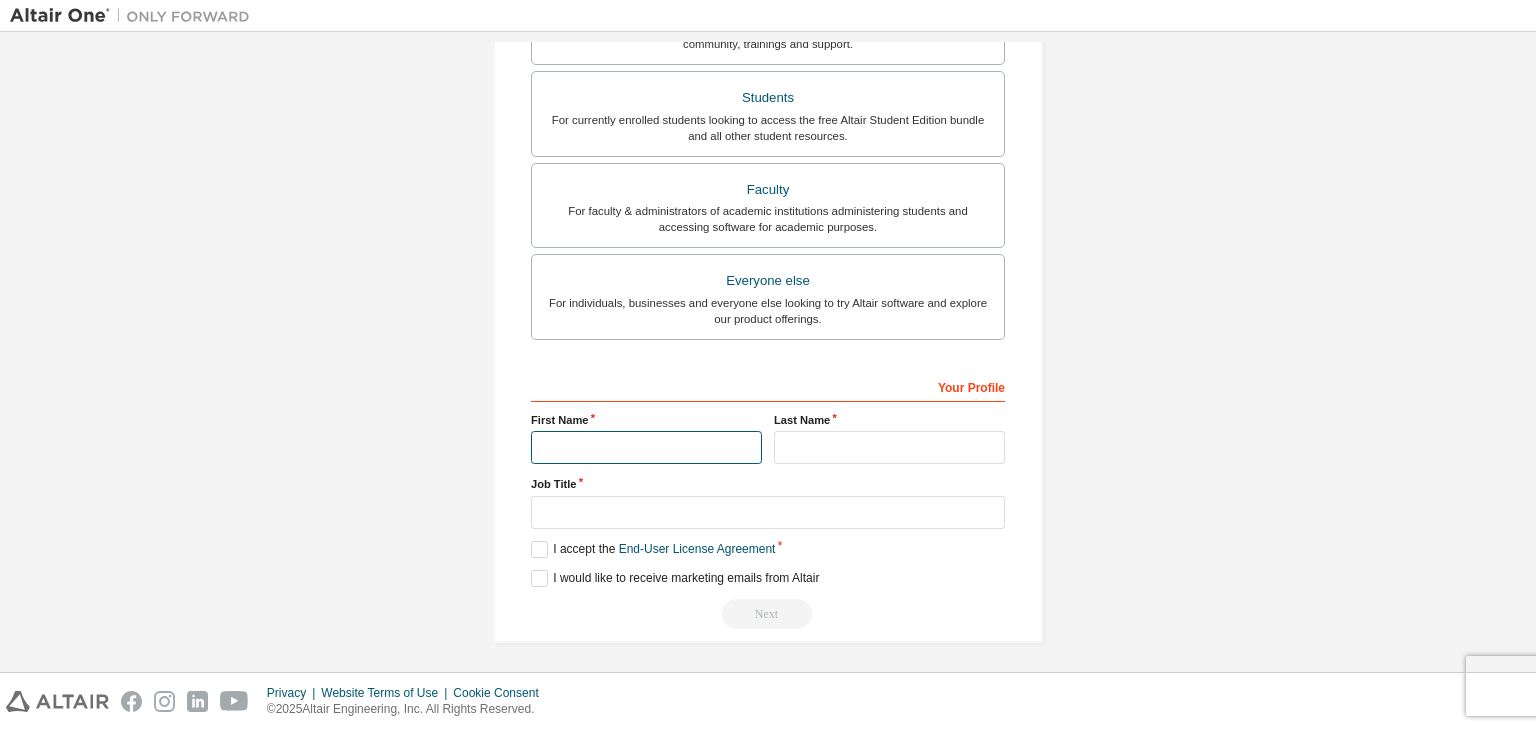click at bounding box center (646, 447) 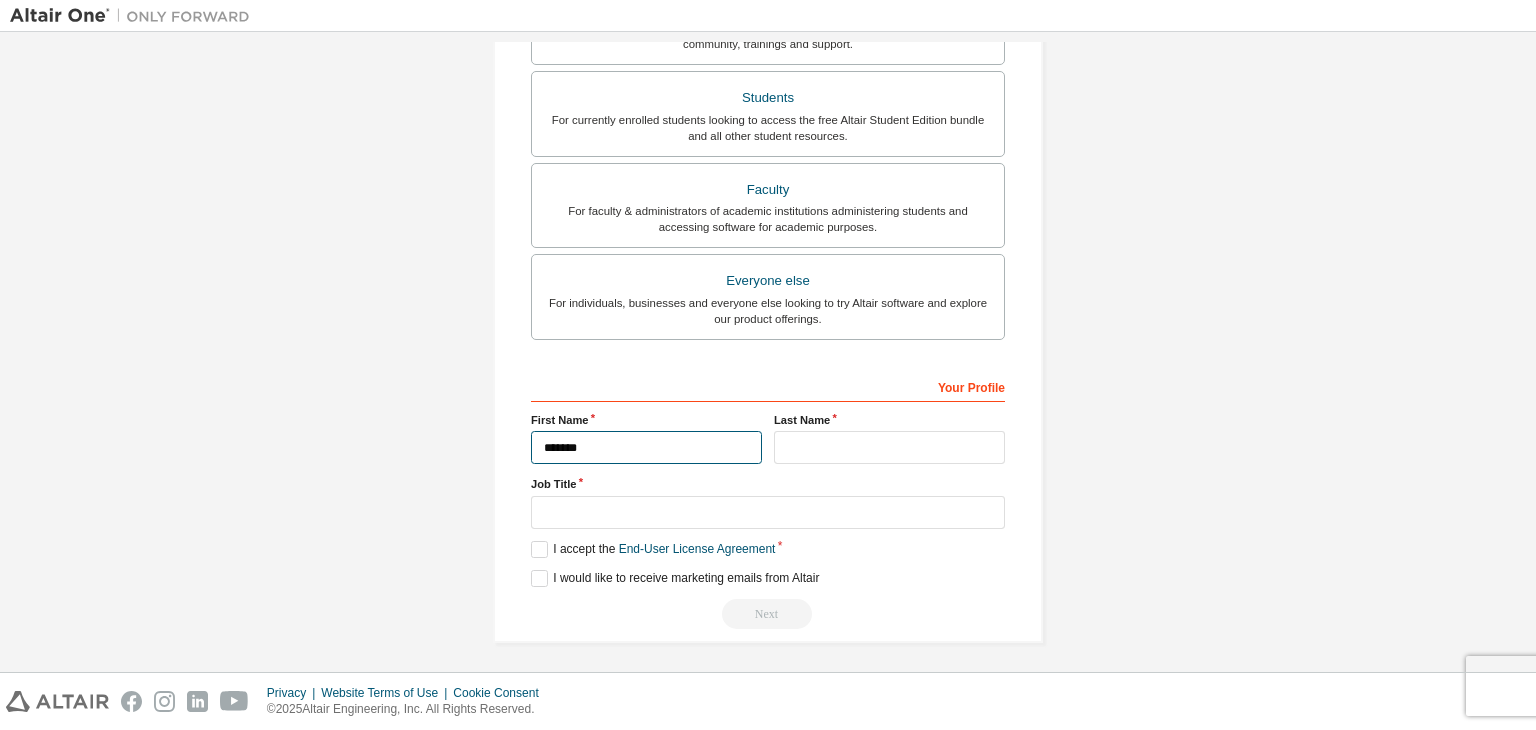 type on "*******" 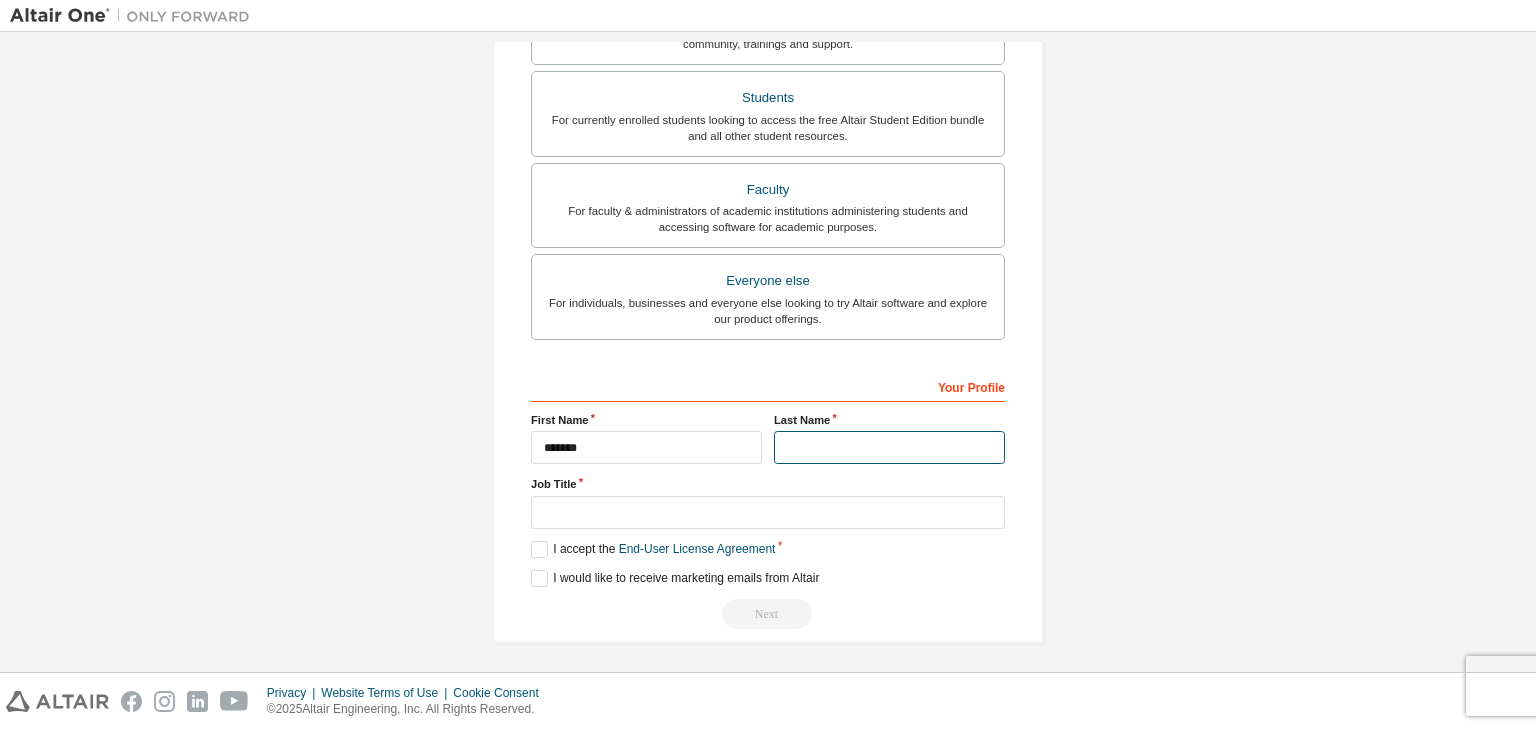 click at bounding box center (889, 447) 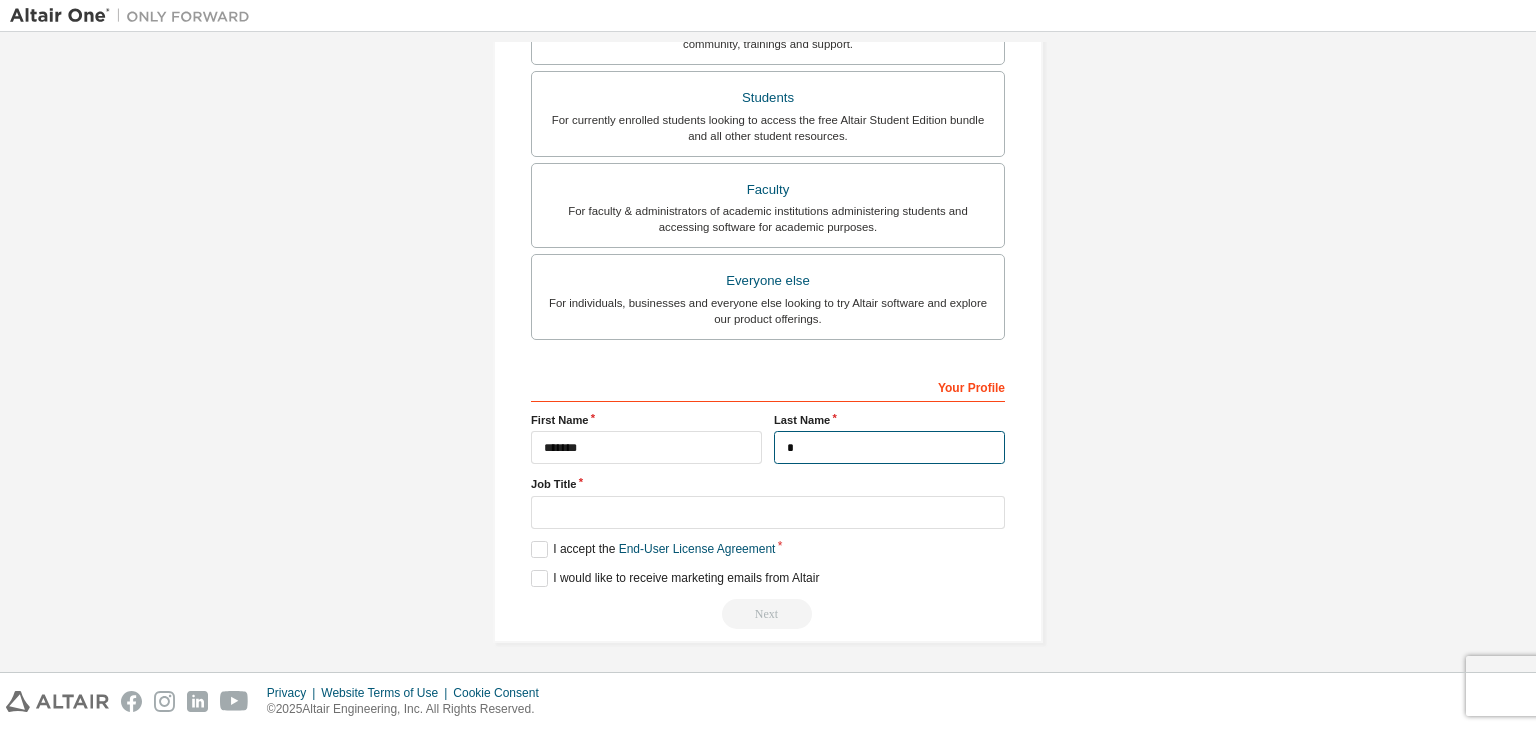type on "*" 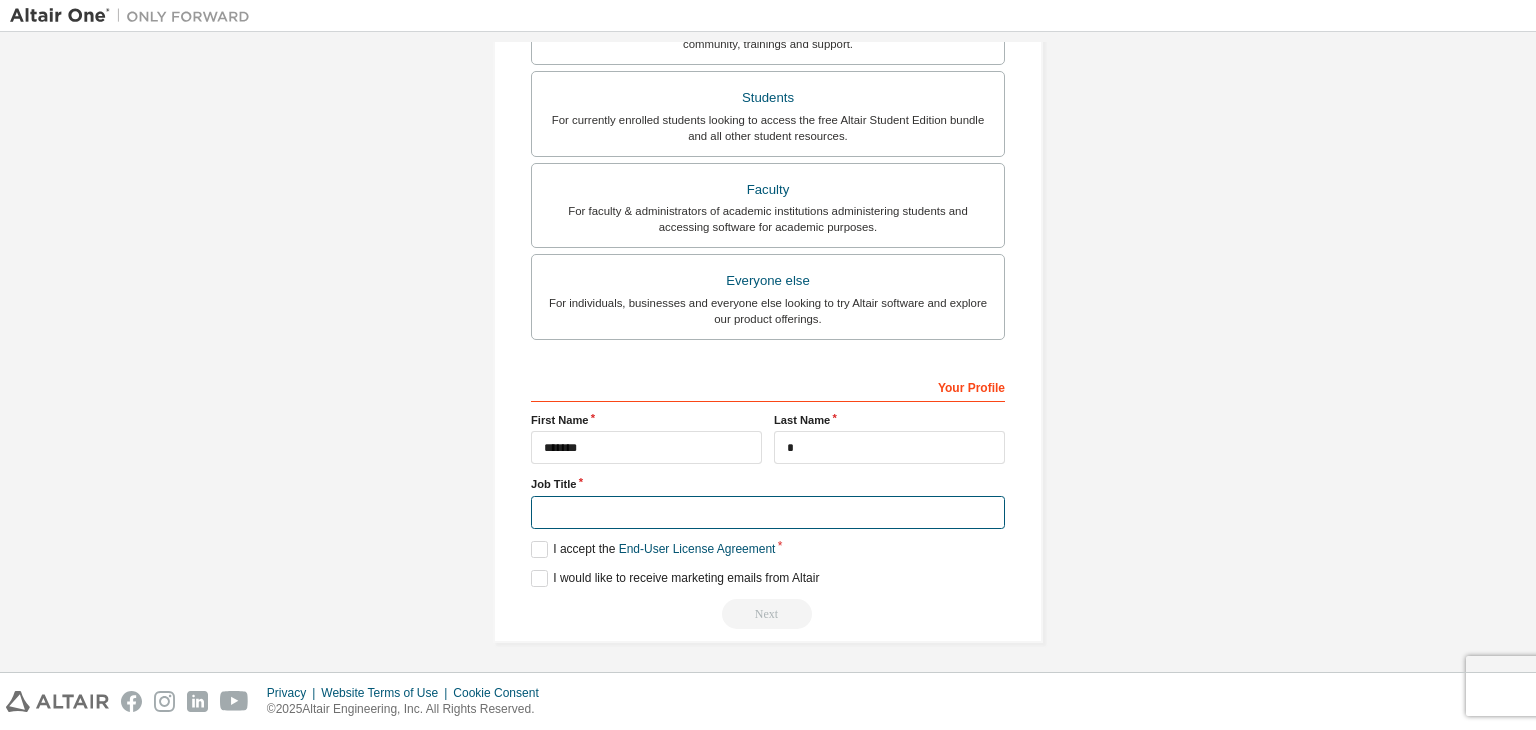 click at bounding box center (768, 512) 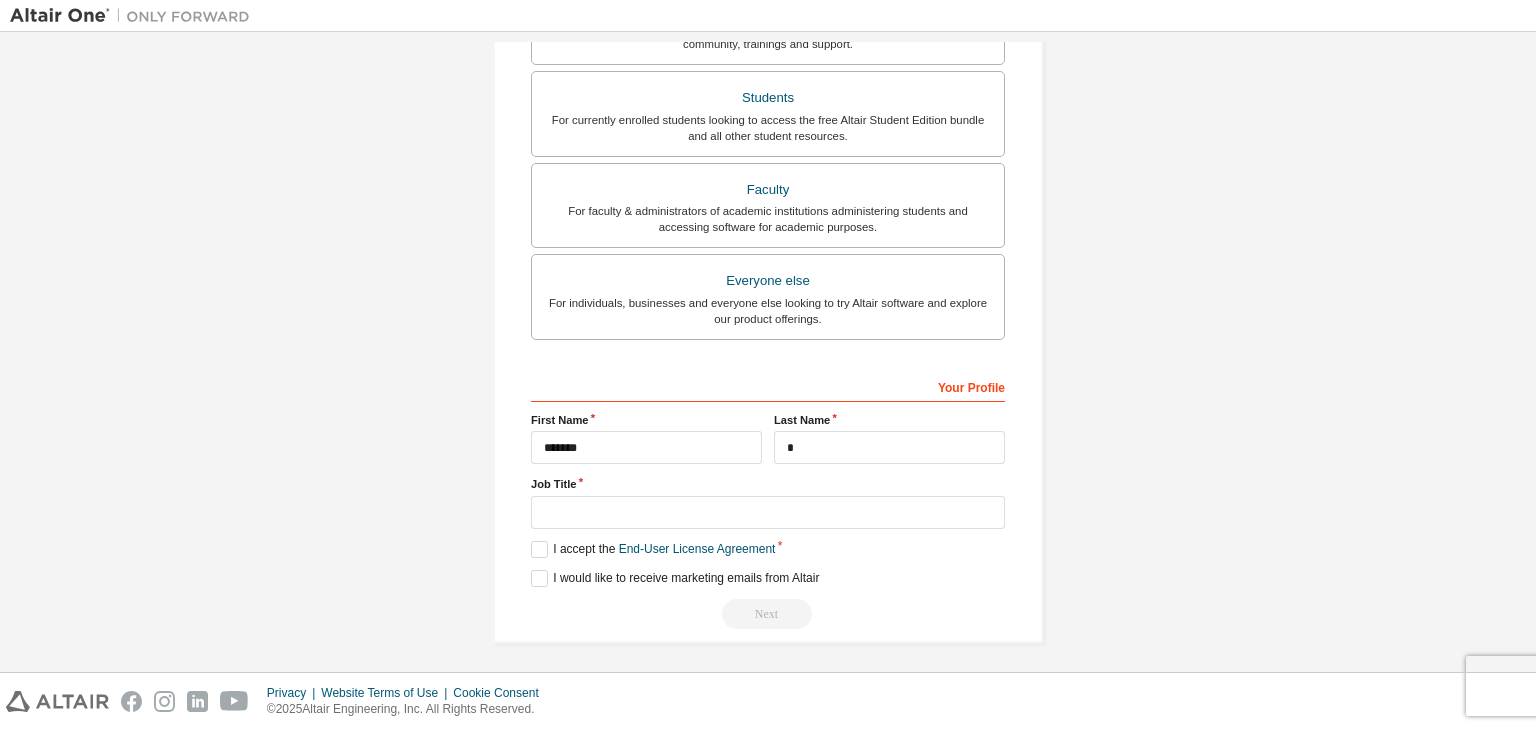 click on "**********" at bounding box center (768, 105) 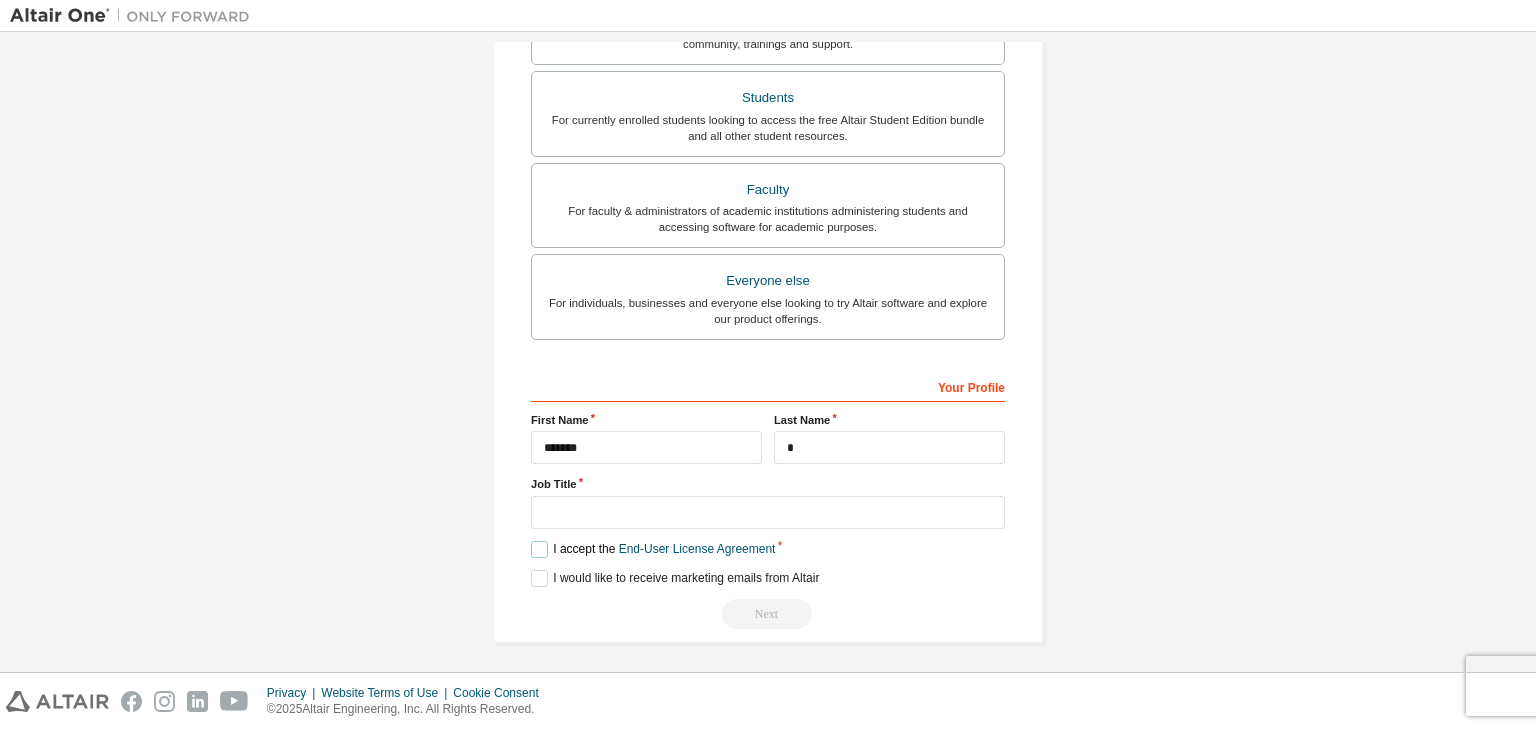click on "I accept the    End-User License Agreement" at bounding box center (653, 549) 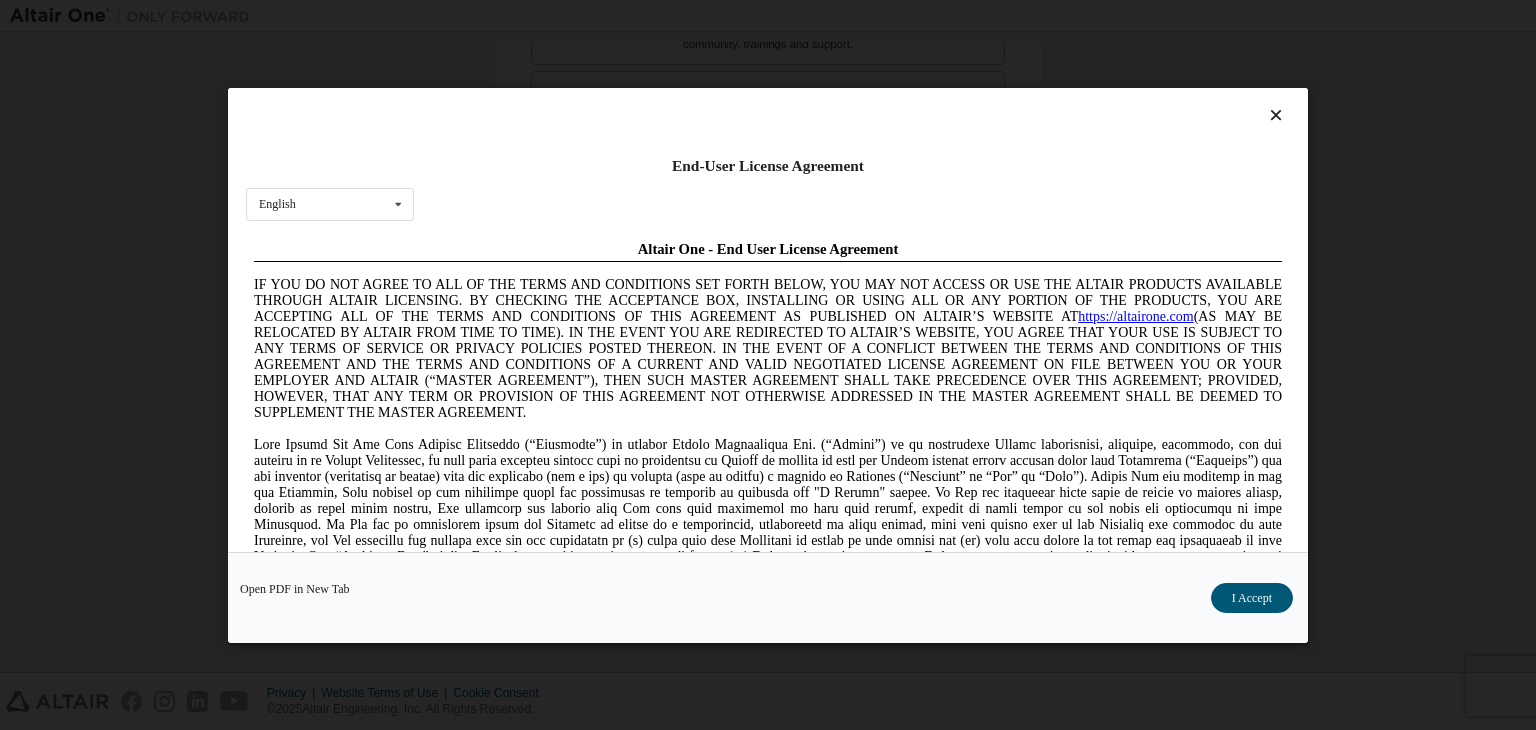 scroll, scrollTop: 0, scrollLeft: 0, axis: both 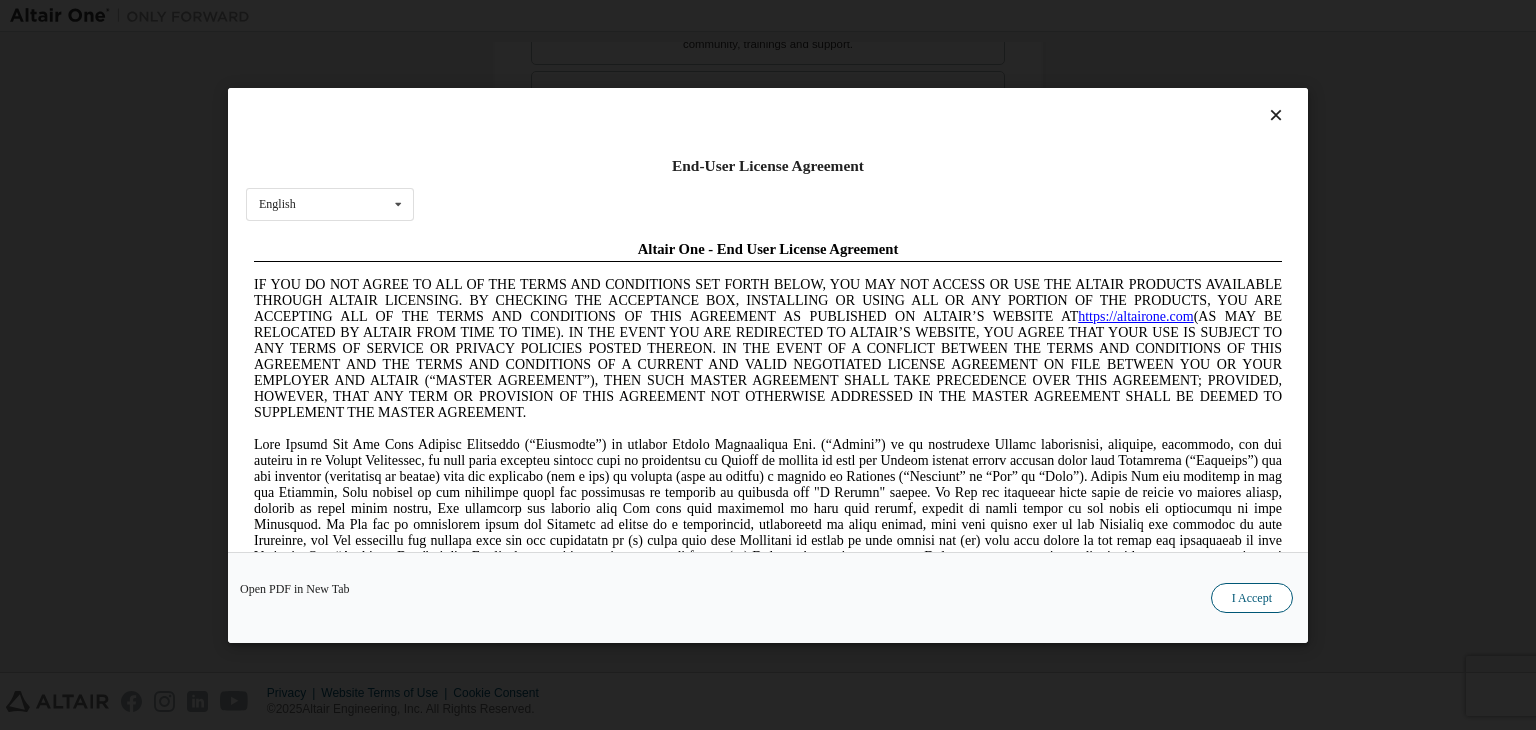 click on "I Accept" at bounding box center [1252, 598] 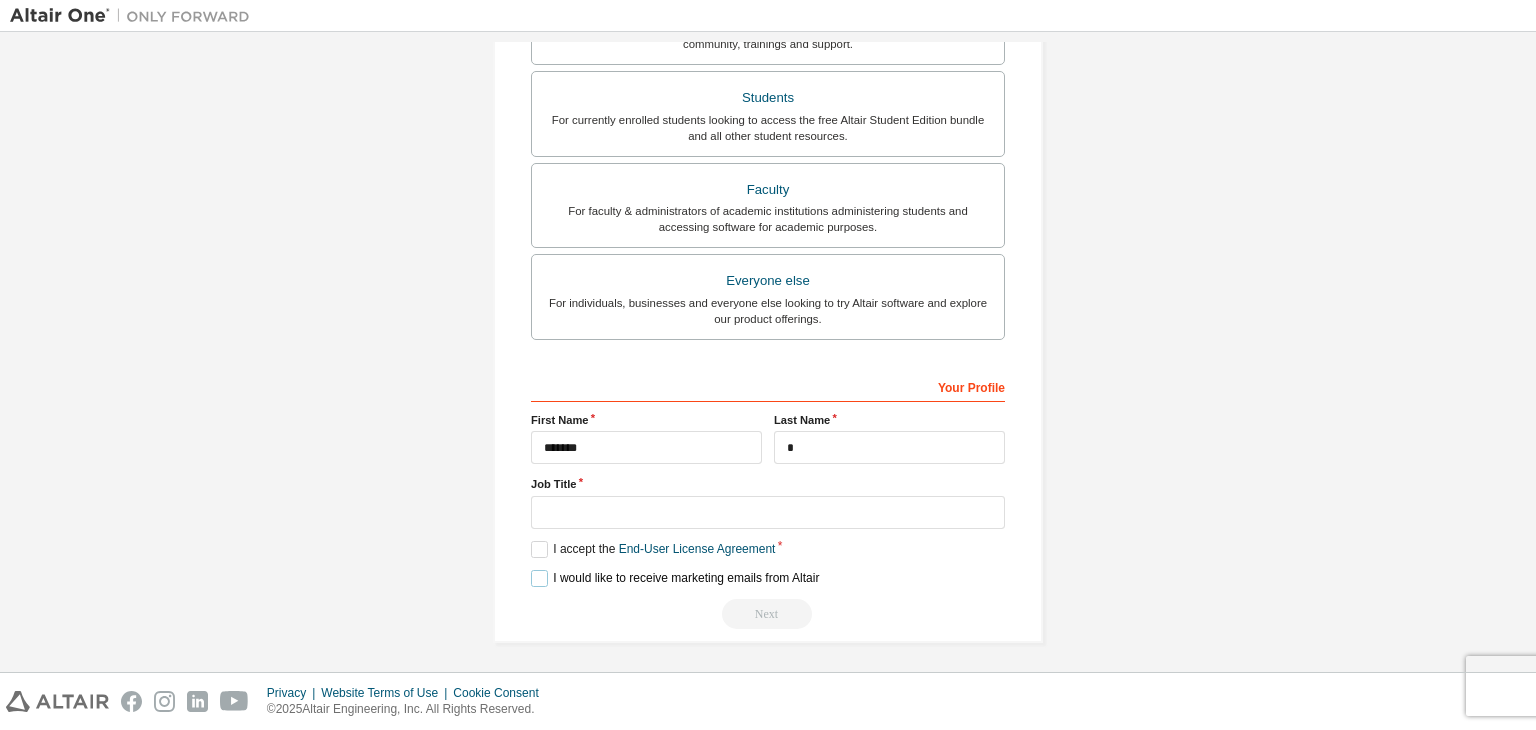 click on "I would like to receive marketing emails from Altair" at bounding box center [675, 578] 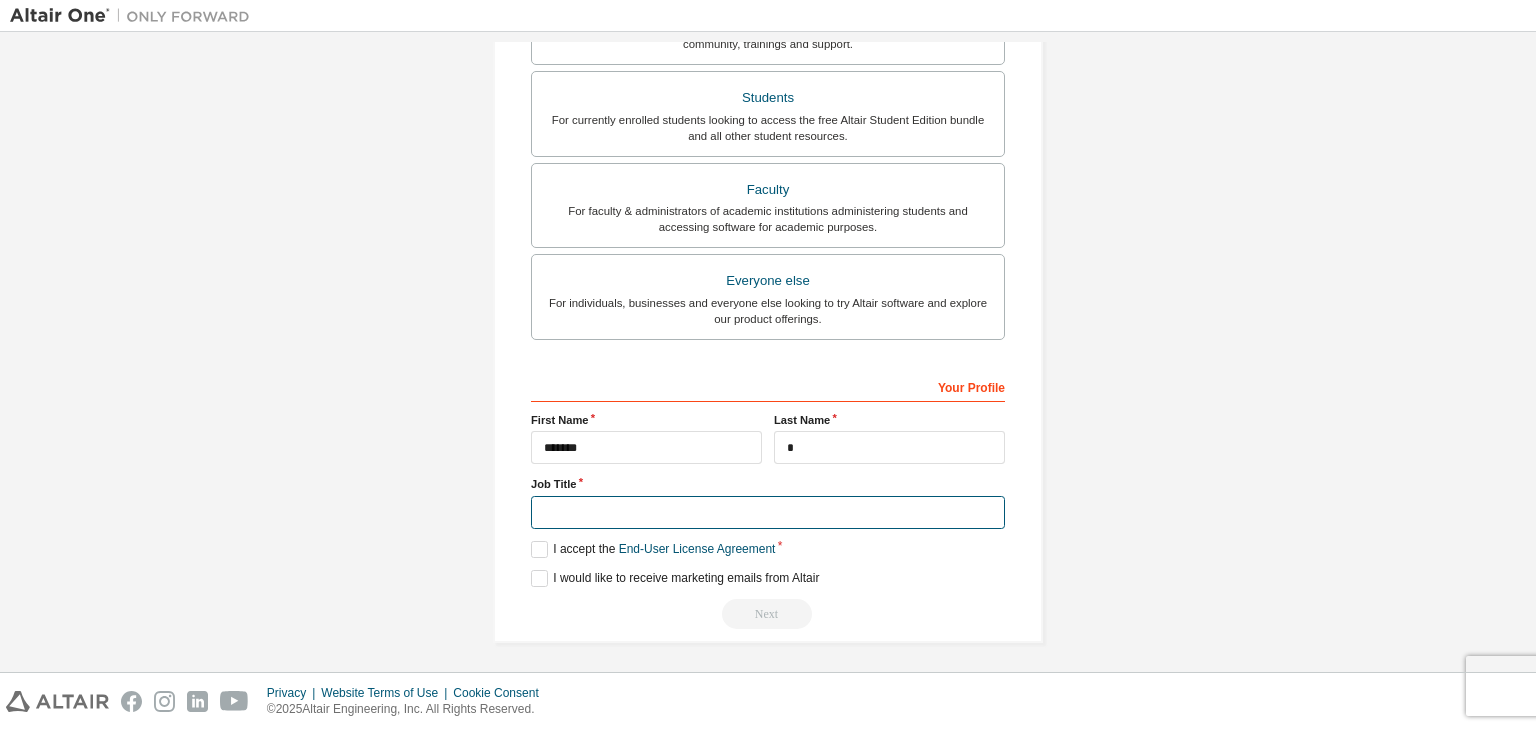 click at bounding box center [768, 512] 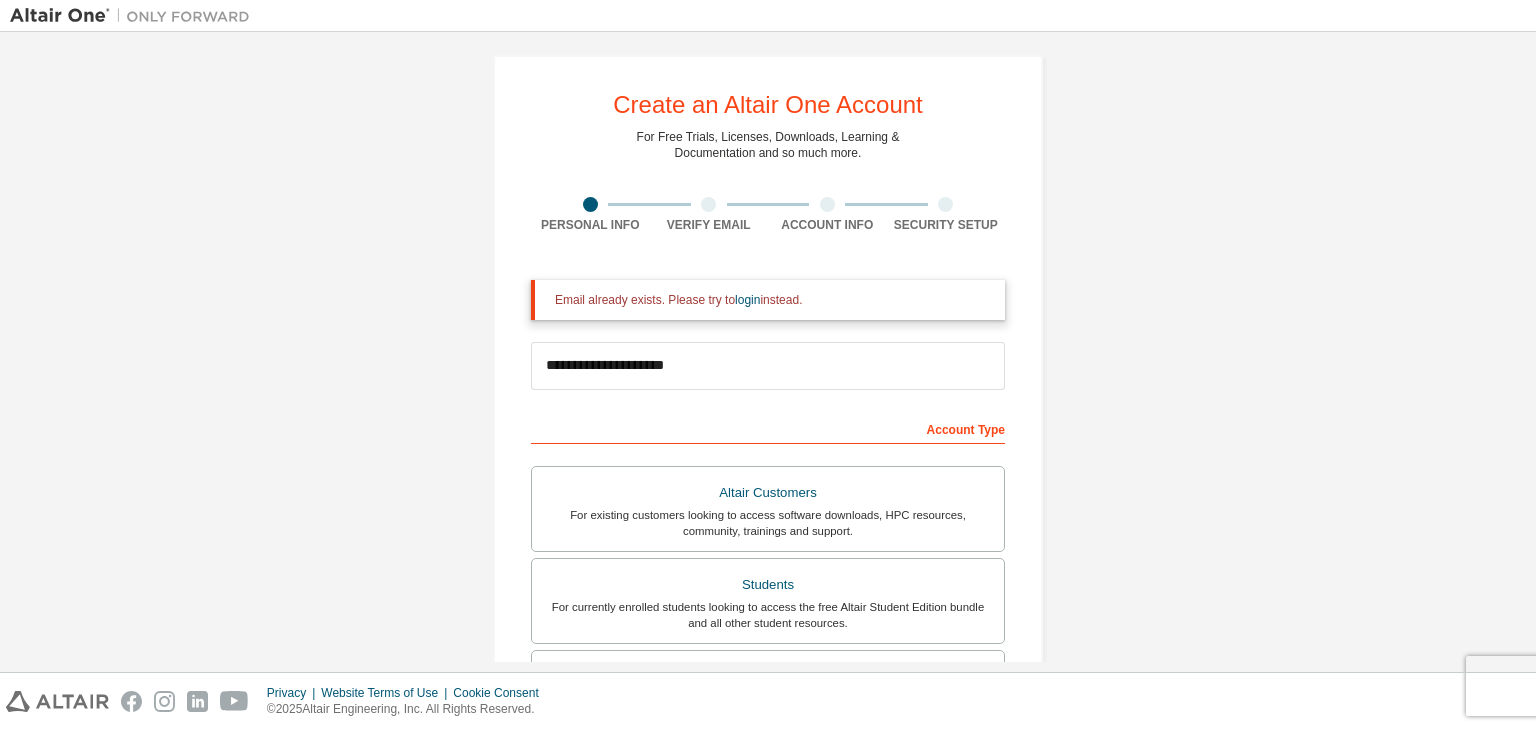 scroll, scrollTop: 0, scrollLeft: 0, axis: both 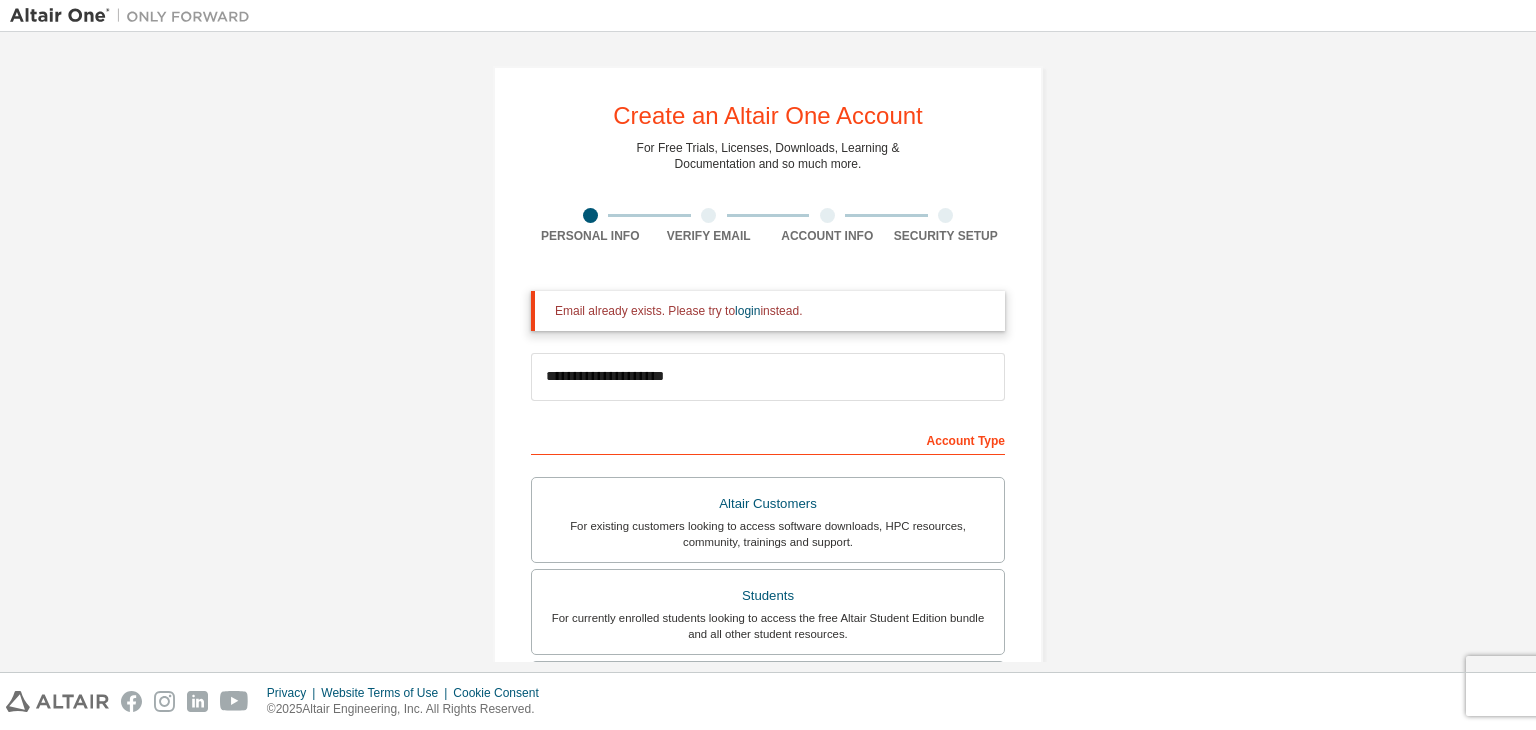 type on "*******" 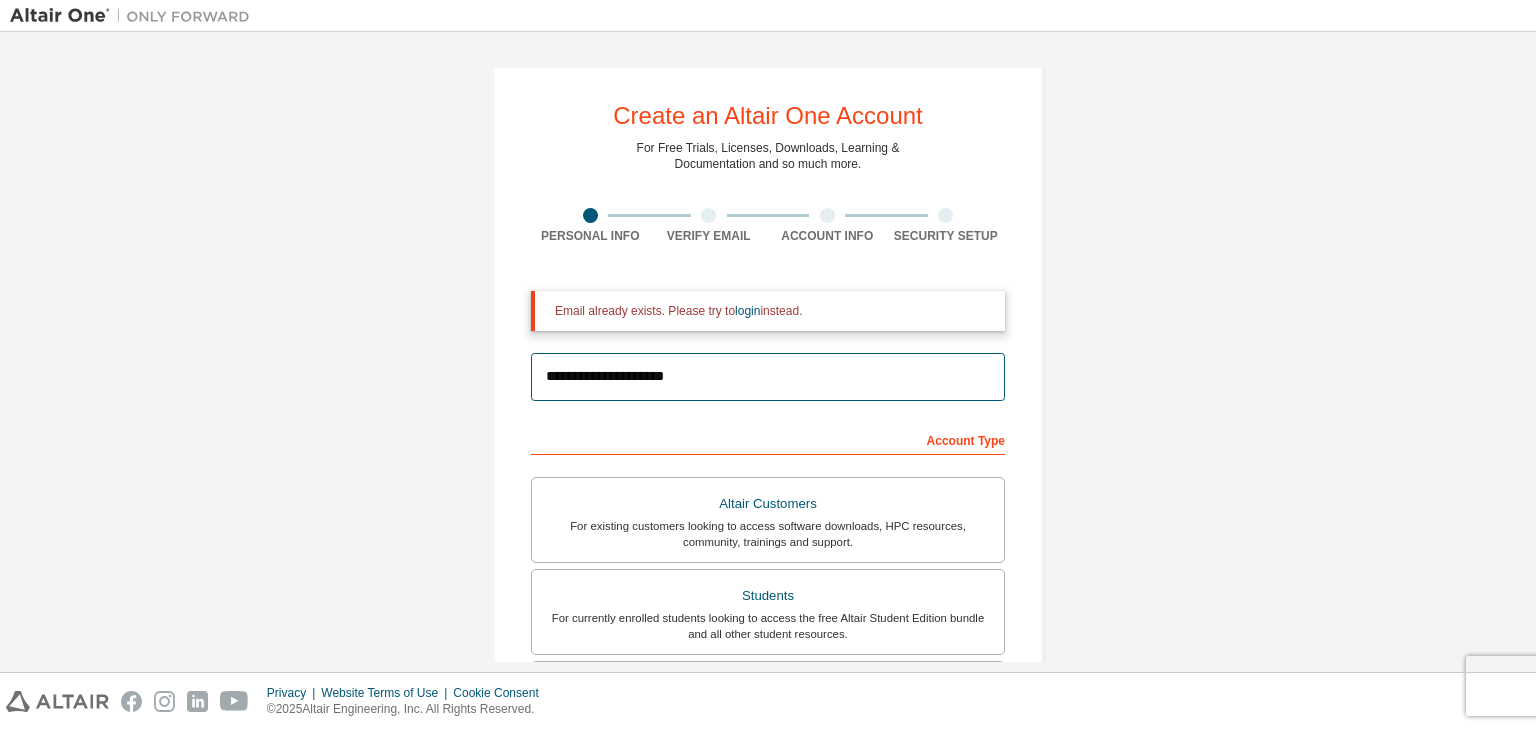 click on "**********" at bounding box center [768, 377] 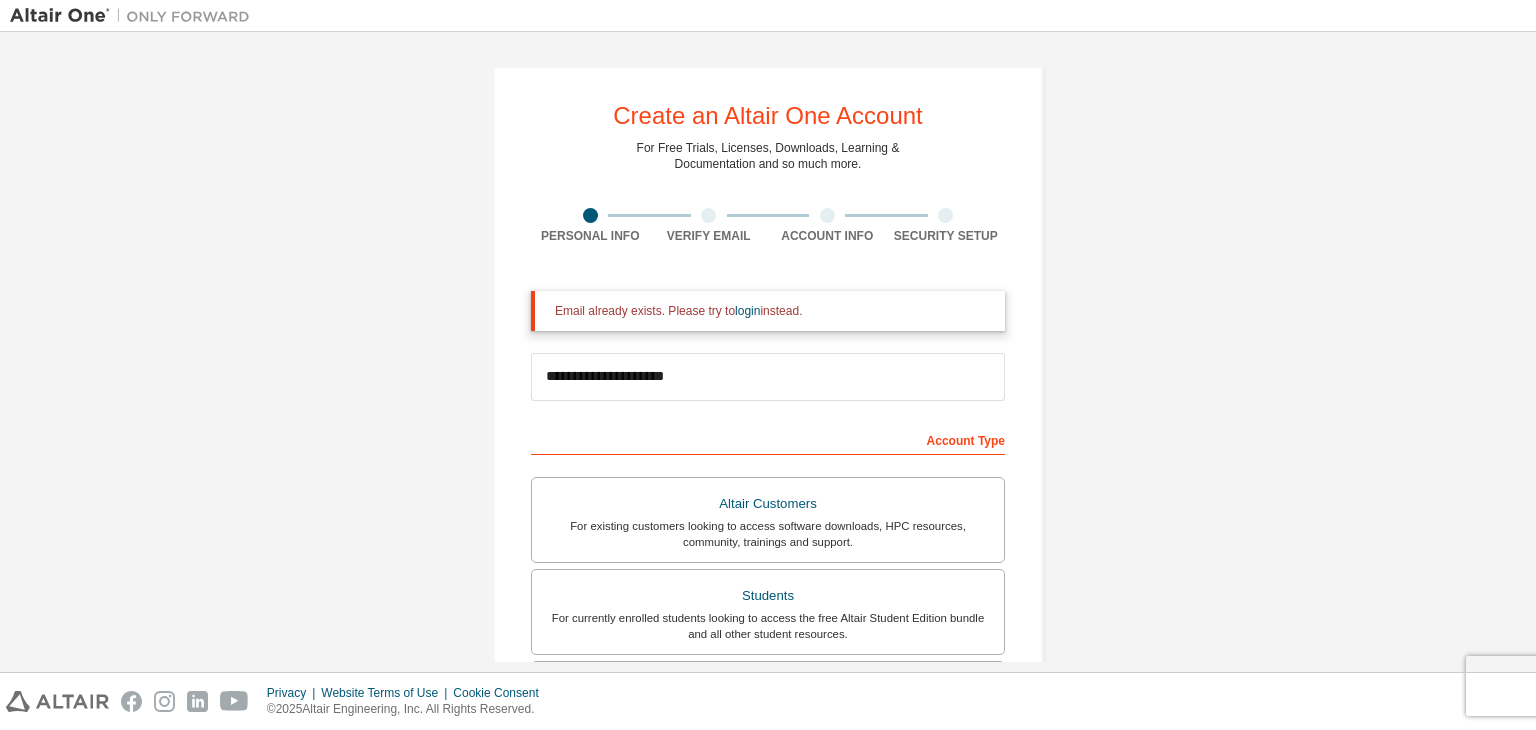 click on "Email already exists. Please try to  login  instead." at bounding box center [772, 311] 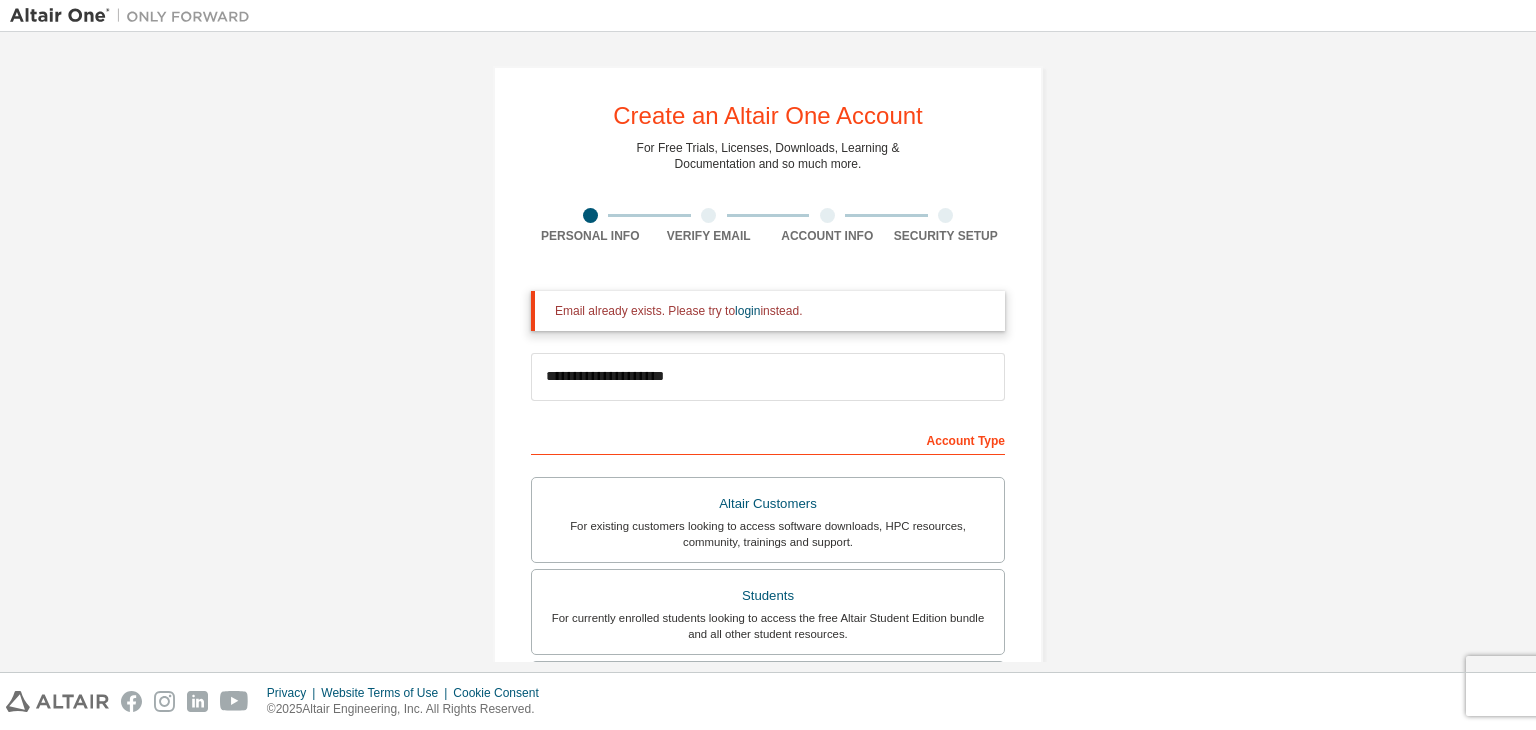 click on "Email already exists. Please try to  login  instead." at bounding box center [768, 311] 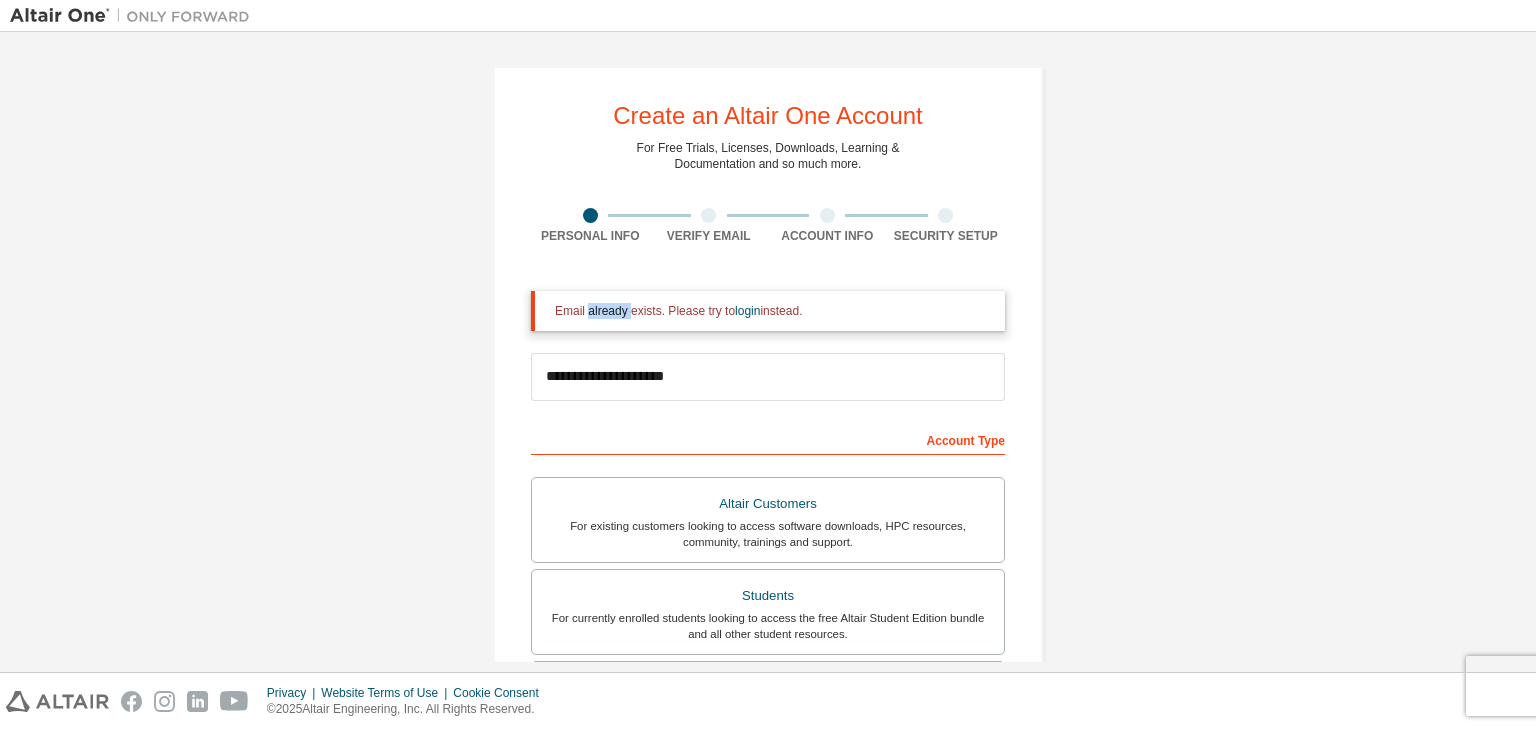 click on "Email already exists. Please try to  login  instead." at bounding box center (772, 311) 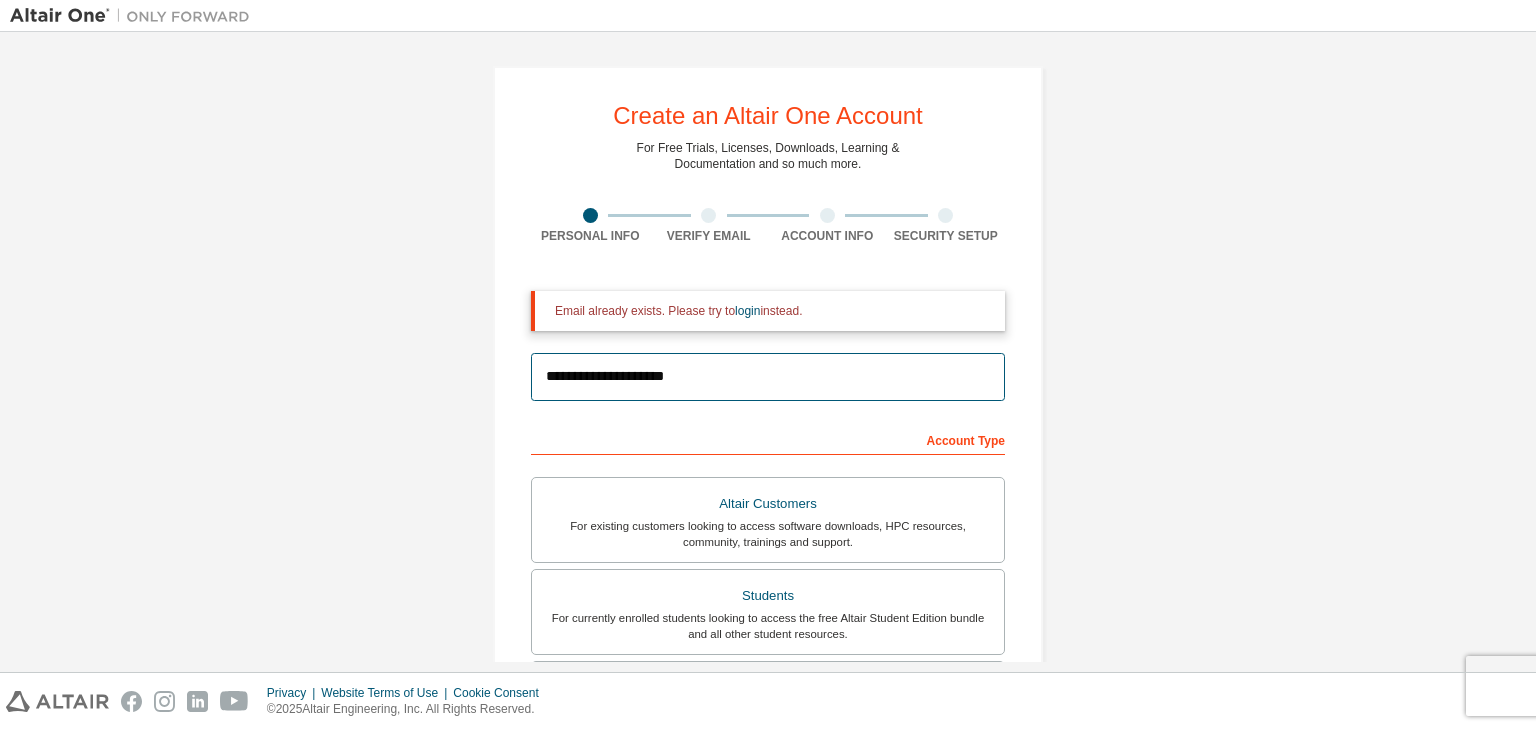 click on "**********" at bounding box center [768, 377] 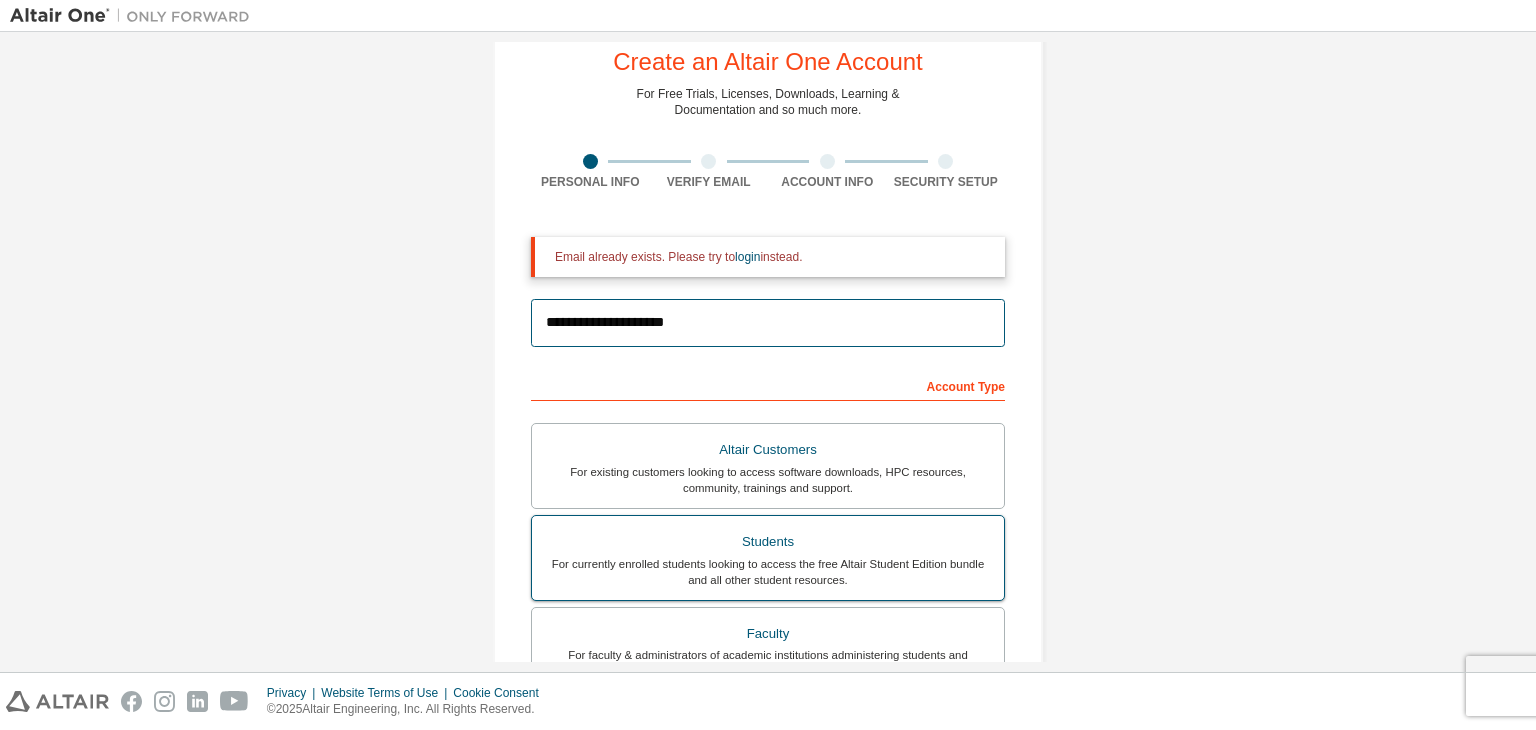 scroll, scrollTop: 0, scrollLeft: 0, axis: both 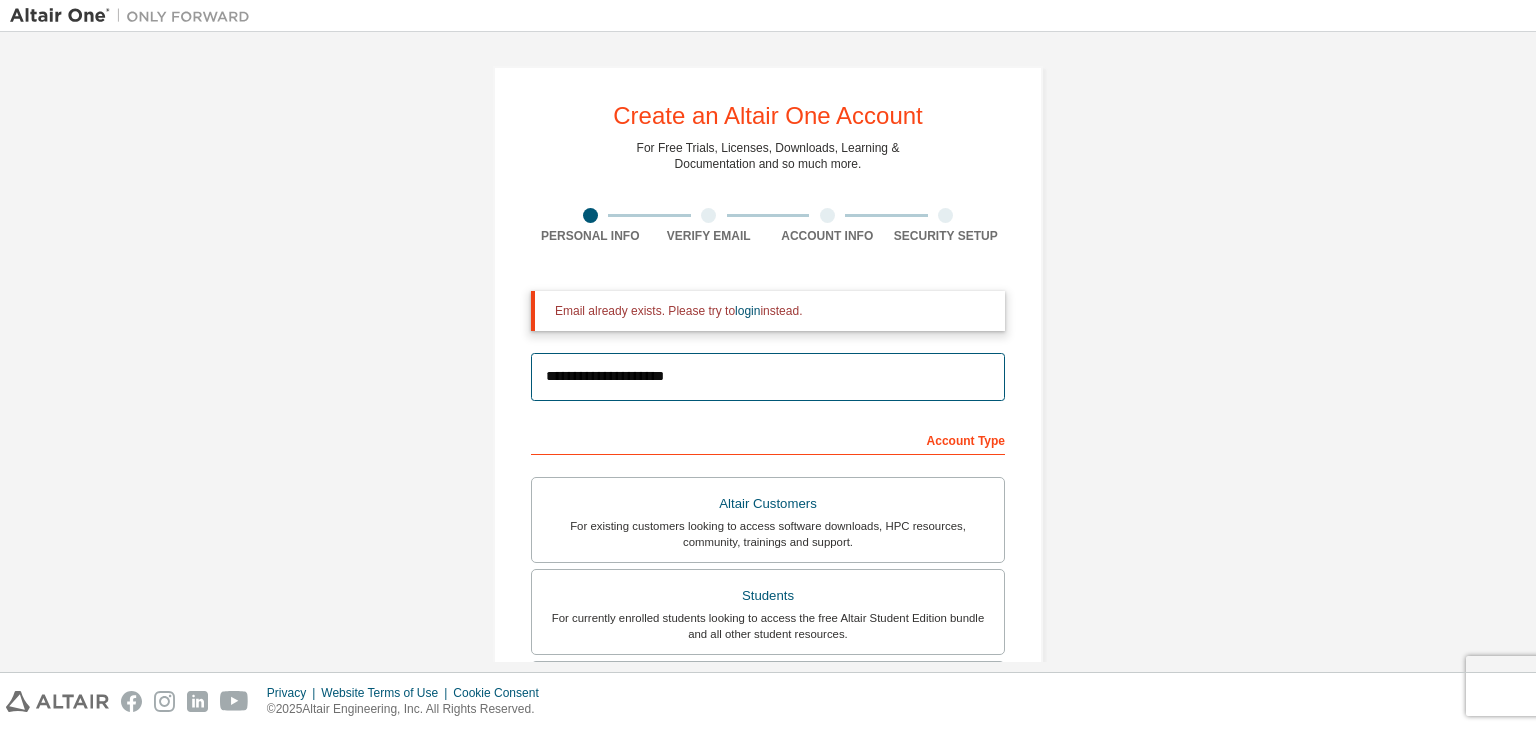 click on "**********" at bounding box center (768, 377) 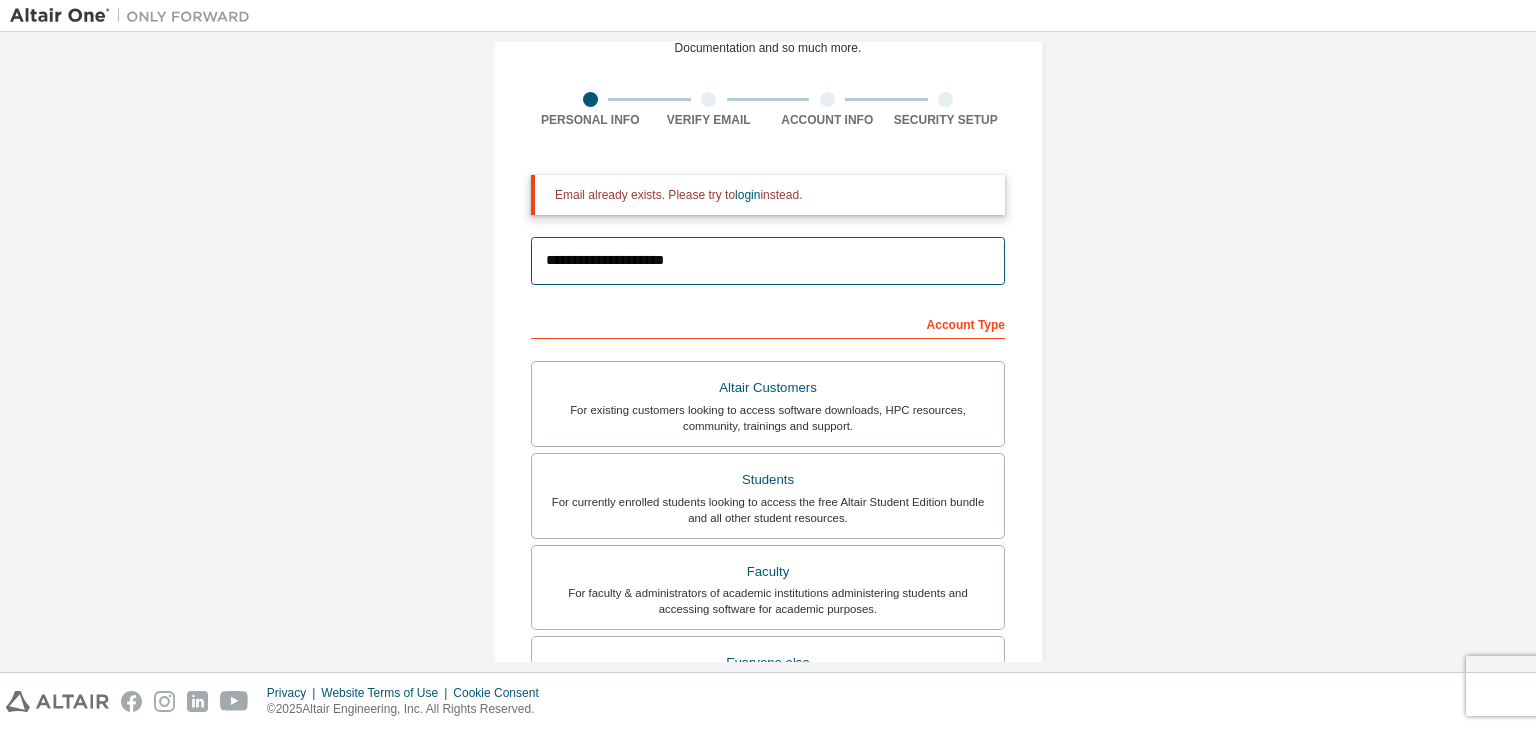 scroll, scrollTop: 116, scrollLeft: 0, axis: vertical 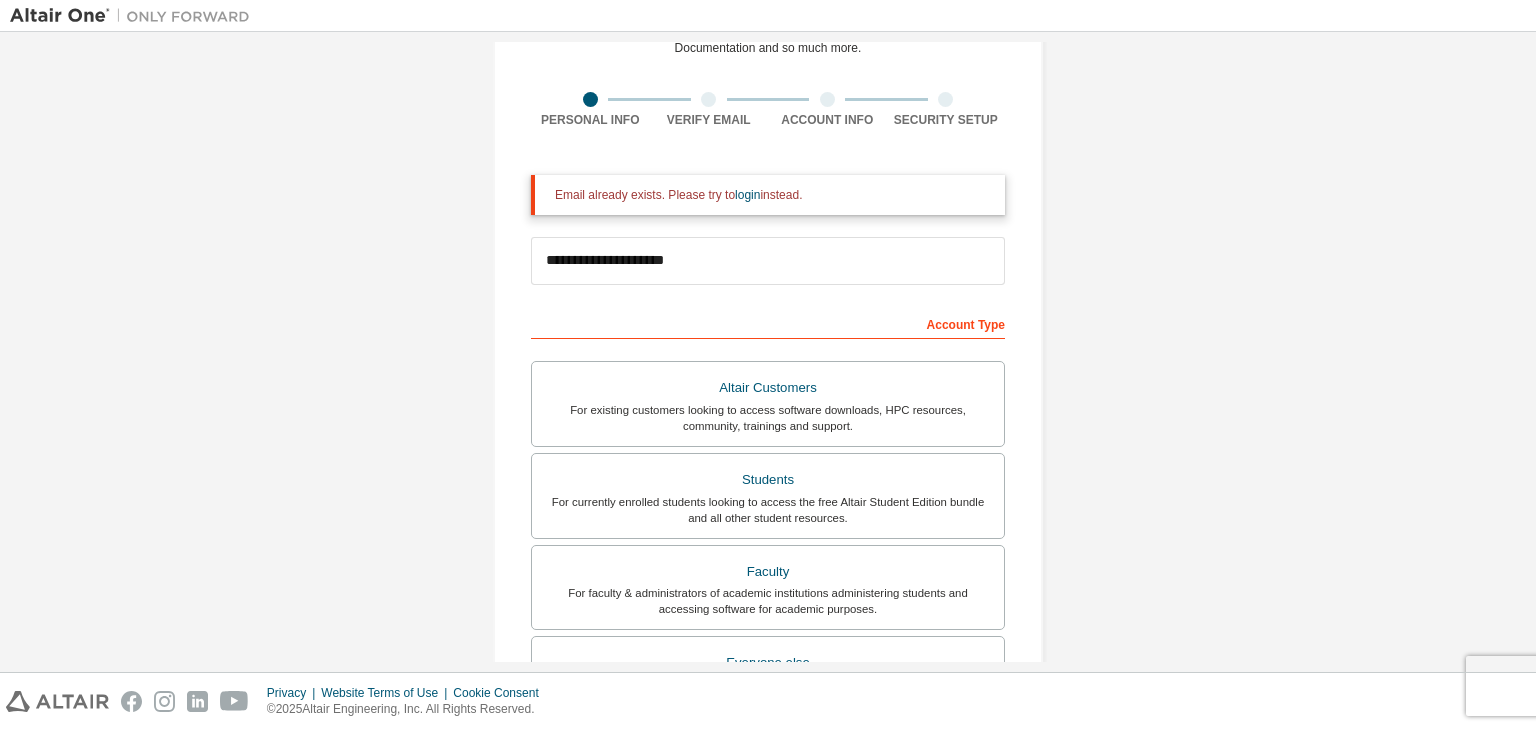 drag, startPoint x: 528, startPoint y: 254, endPoint x: 512, endPoint y: 217, distance: 40.311287 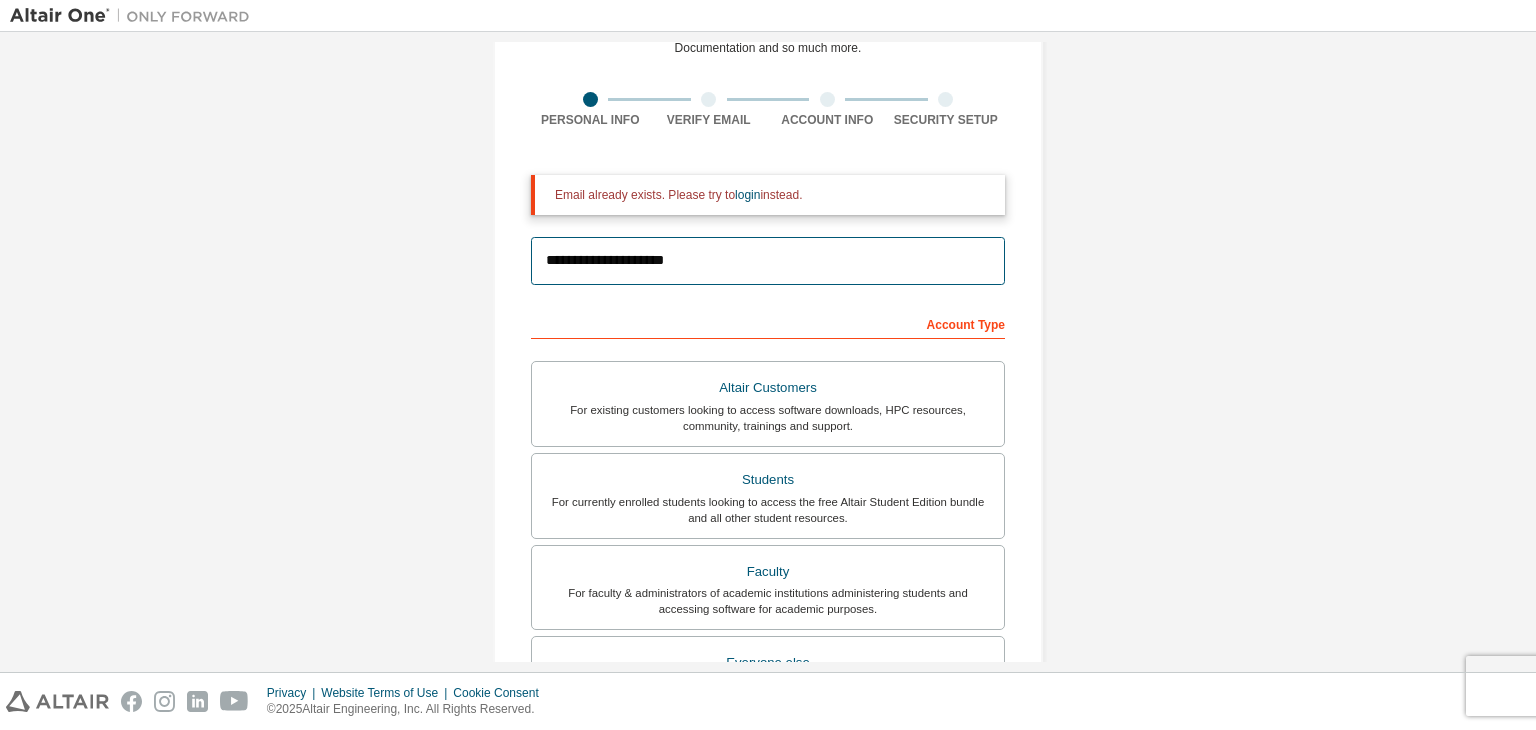 click on "**********" at bounding box center (768, 261) 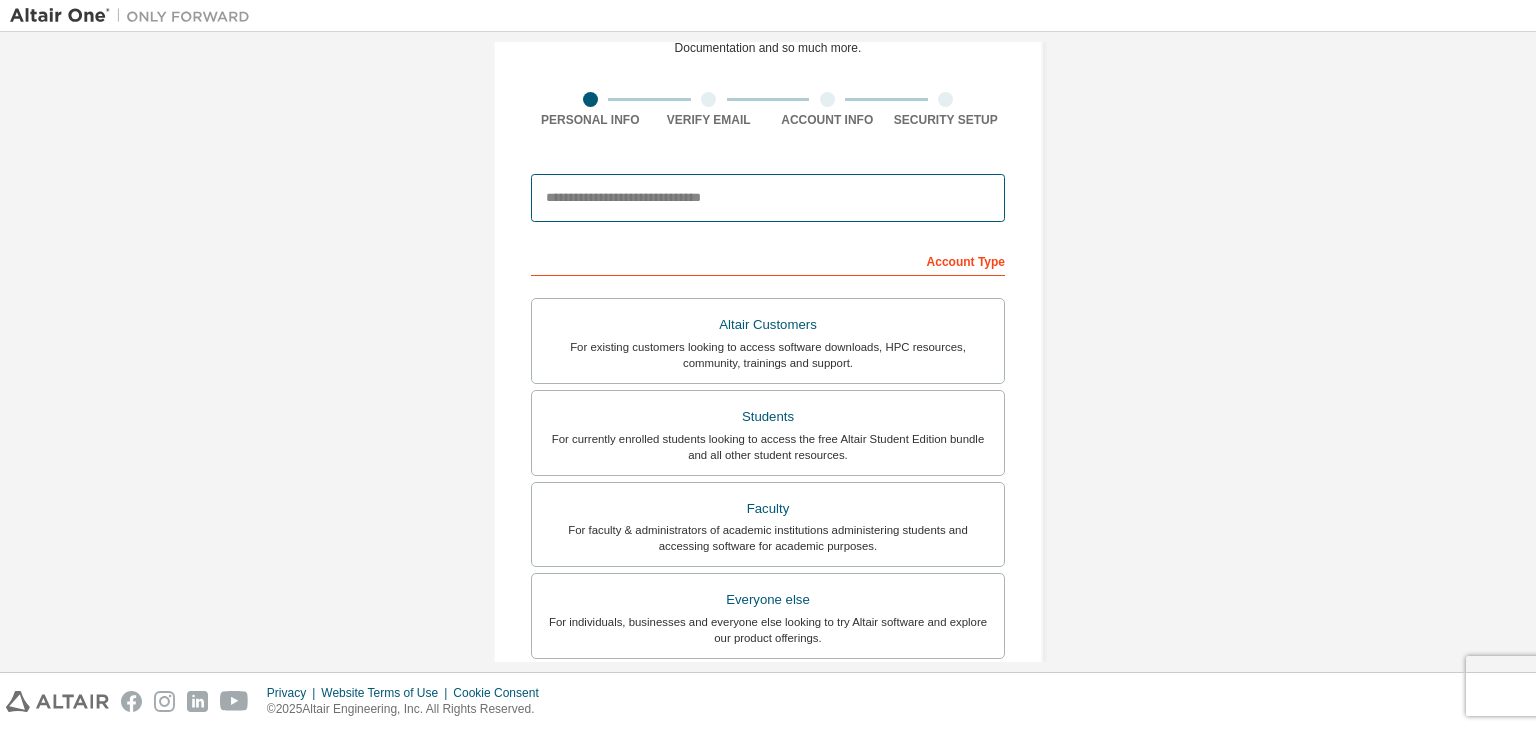click at bounding box center [768, 198] 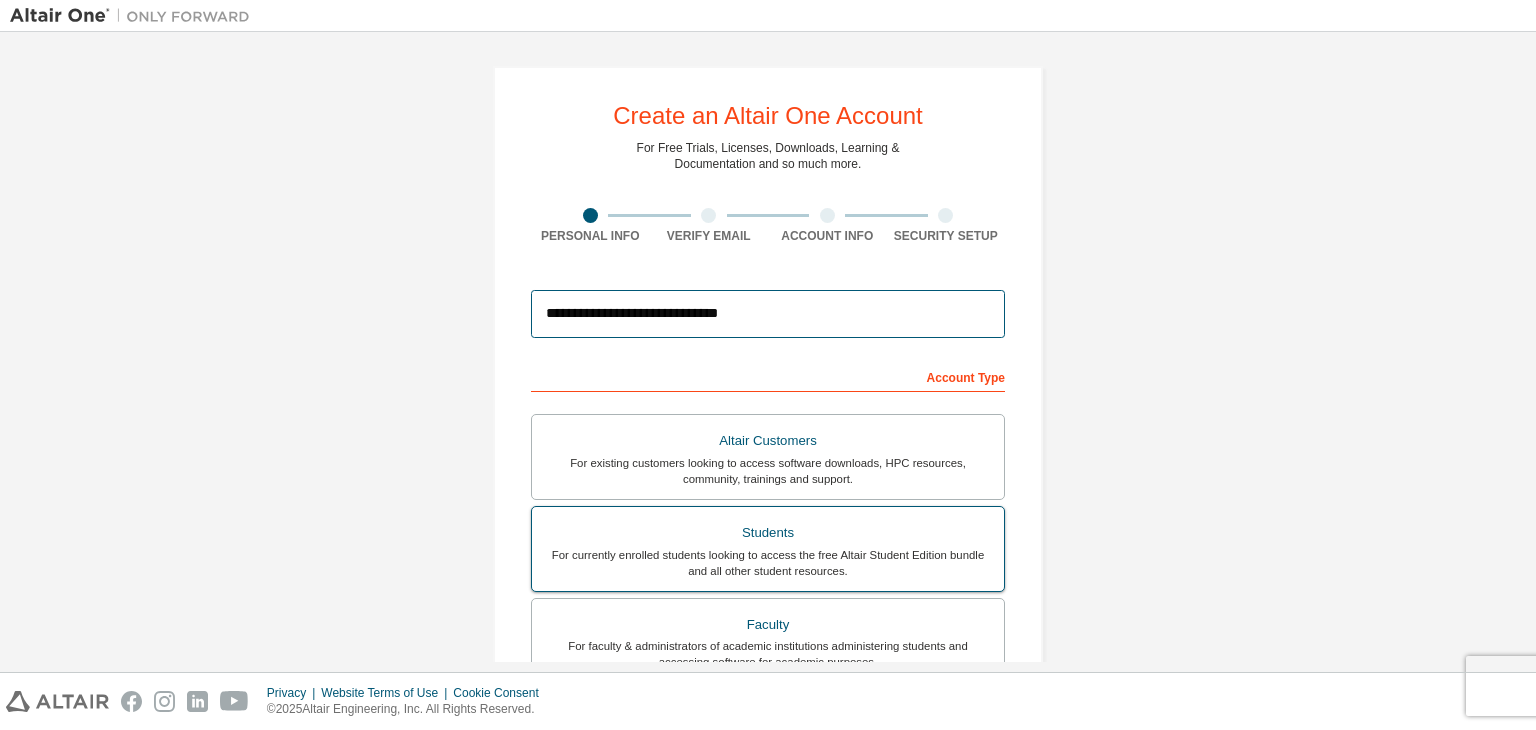 scroll, scrollTop: 0, scrollLeft: 0, axis: both 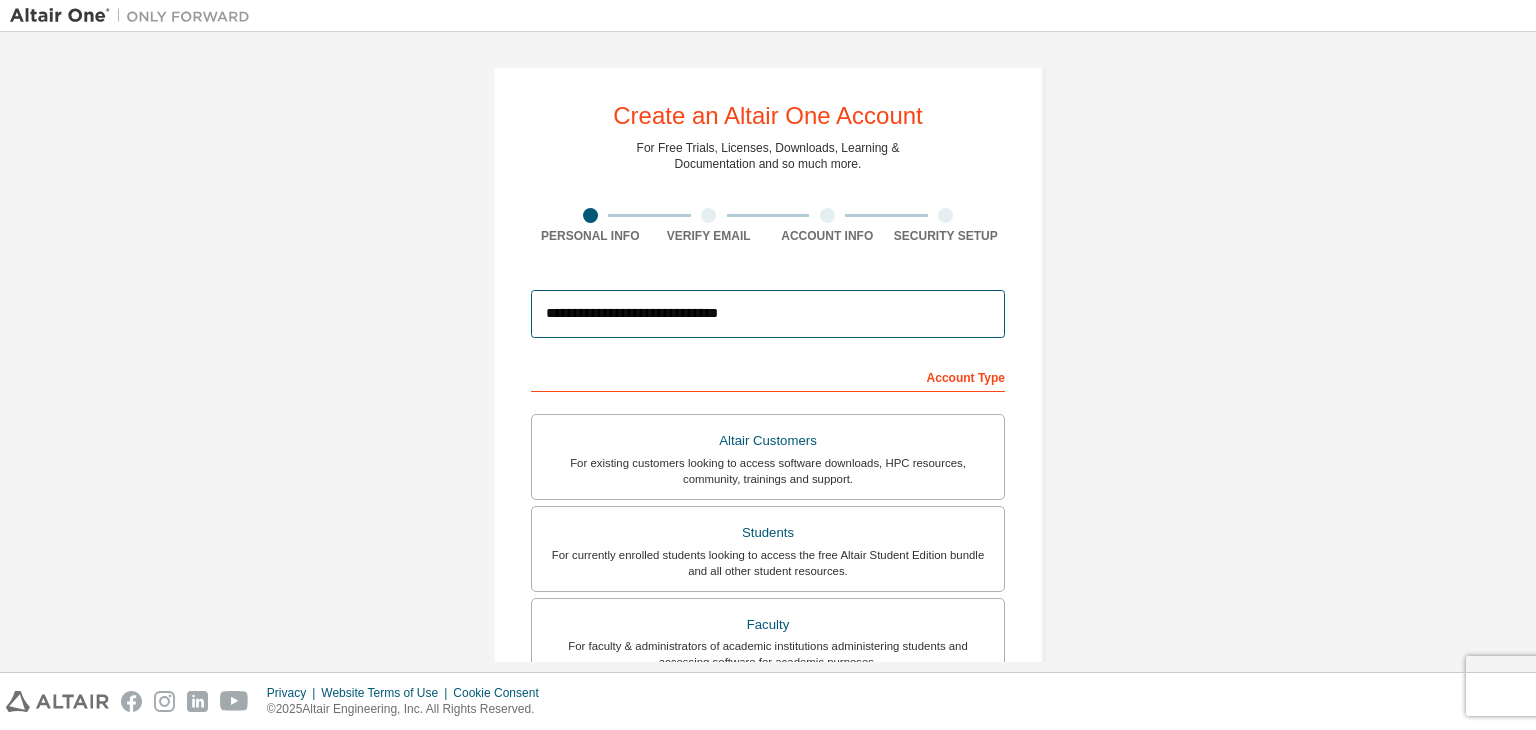 drag, startPoint x: 760, startPoint y: 298, endPoint x: 750, endPoint y: 310, distance: 15.6205 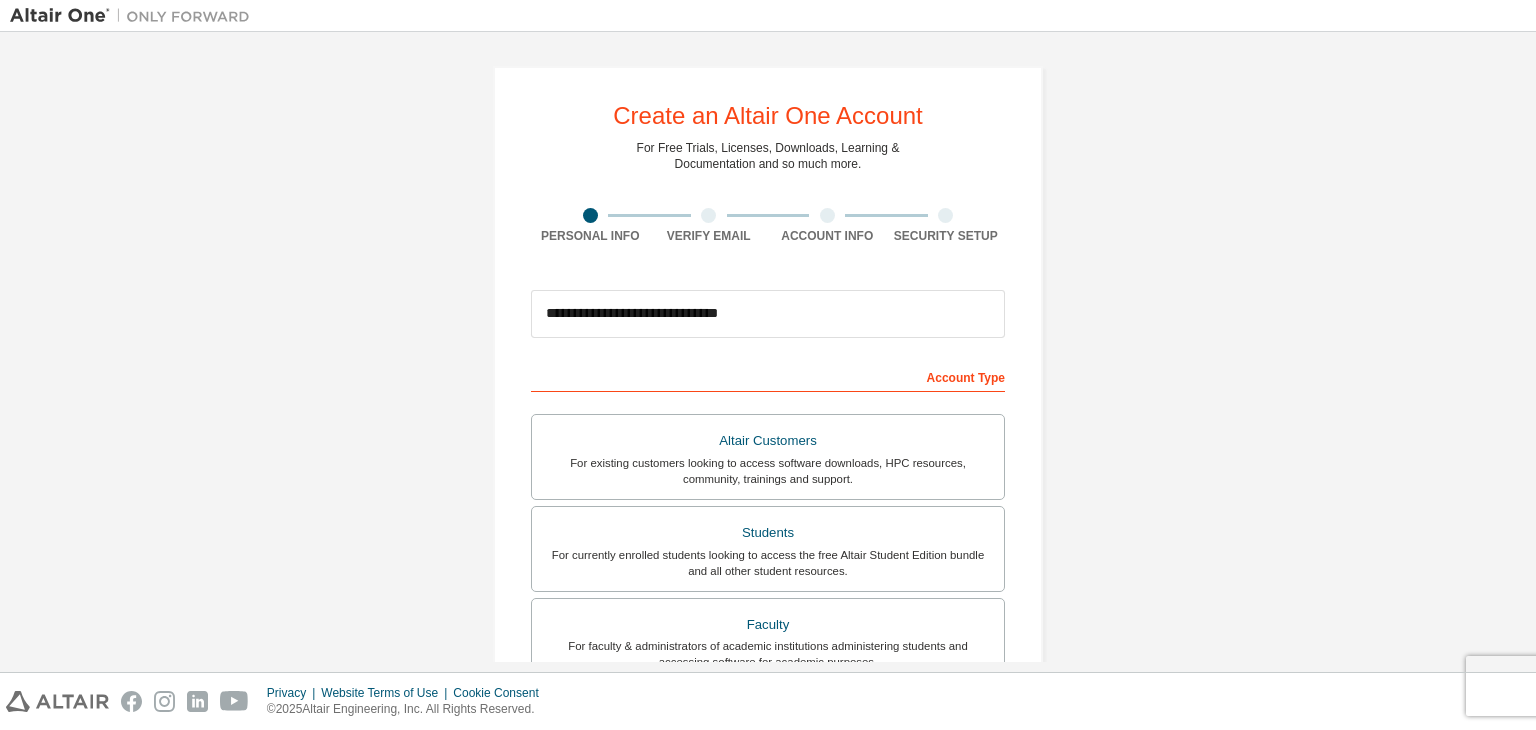 click on "**********" at bounding box center [768, 571] 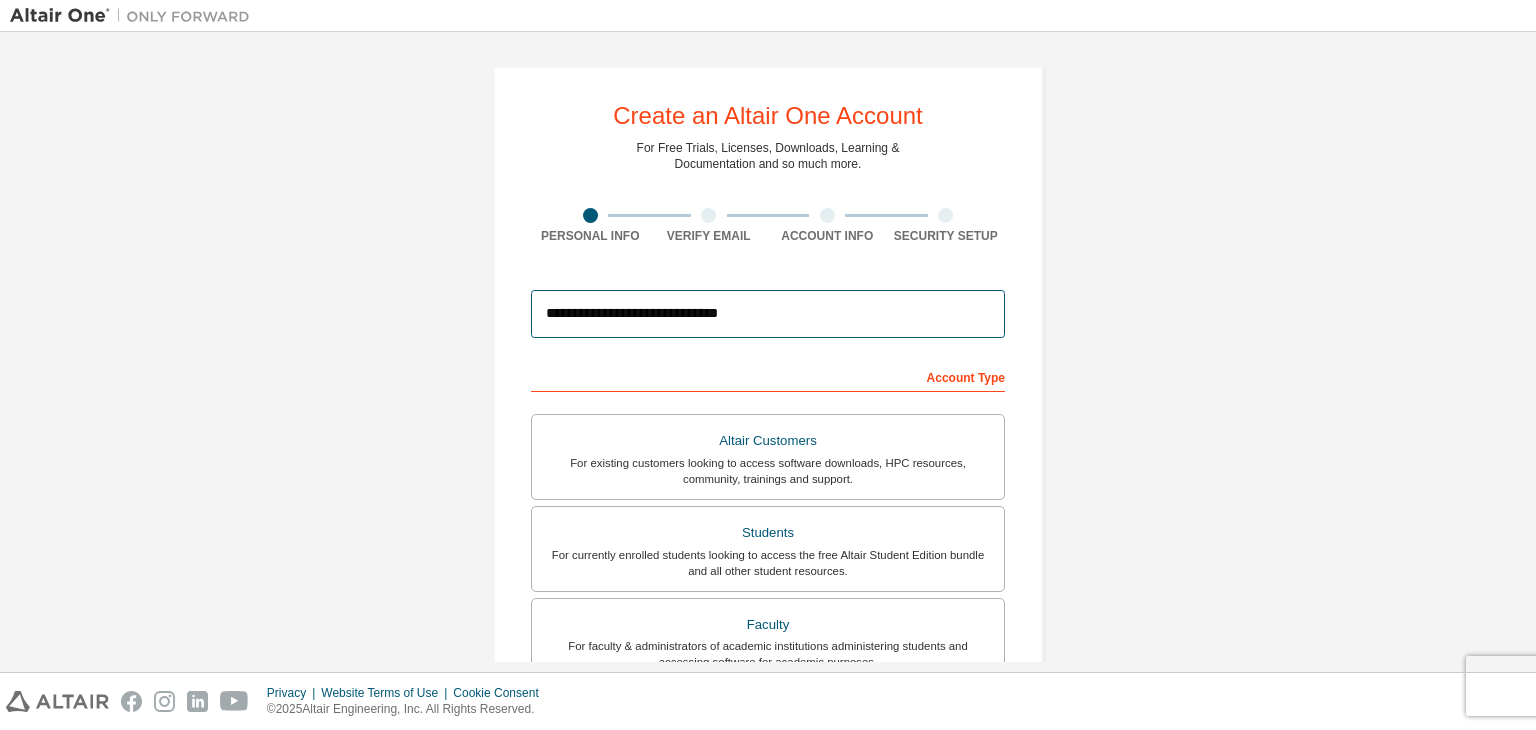 click on "**********" at bounding box center [768, 314] 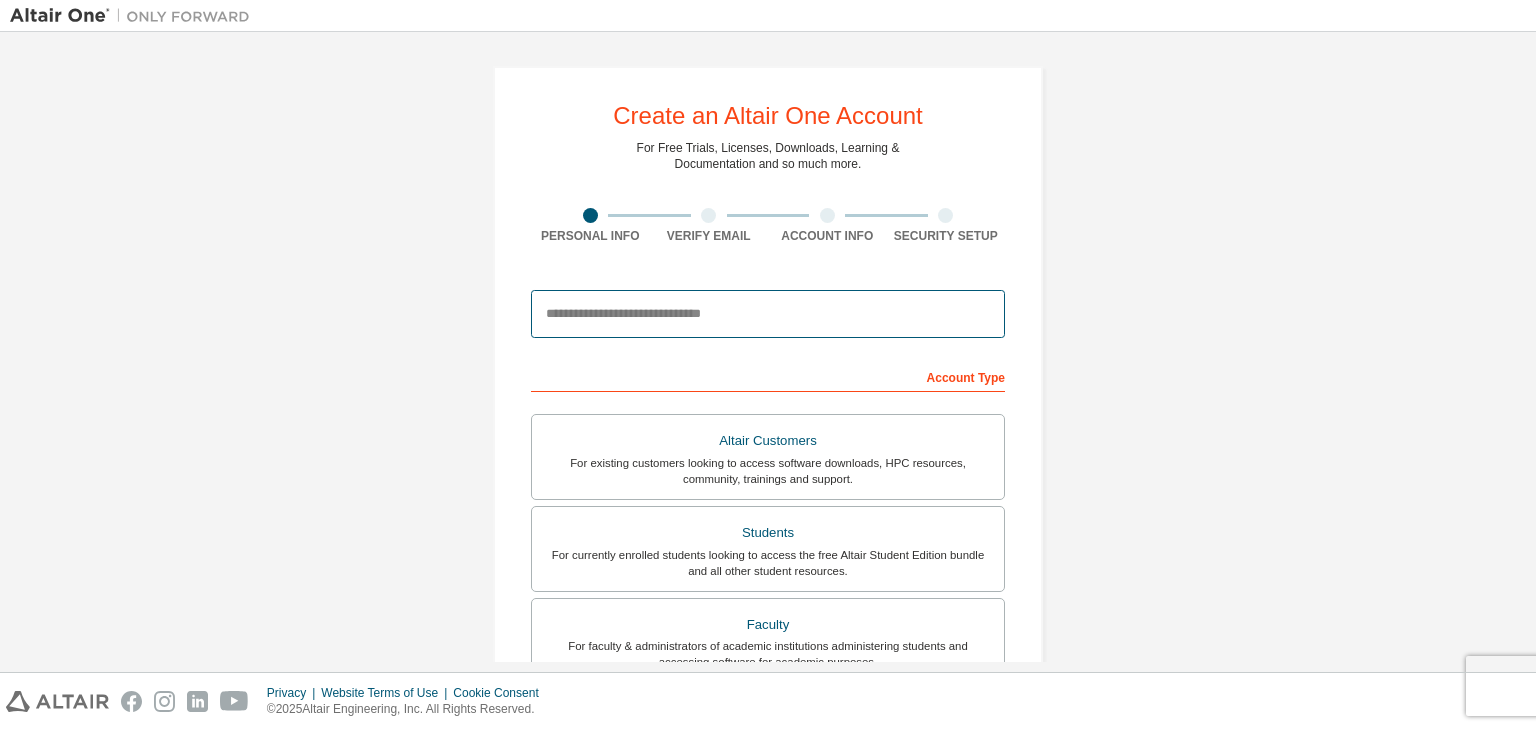 drag, startPoint x: 791, startPoint y: 321, endPoint x: 336, endPoint y: 361, distance: 456.75485 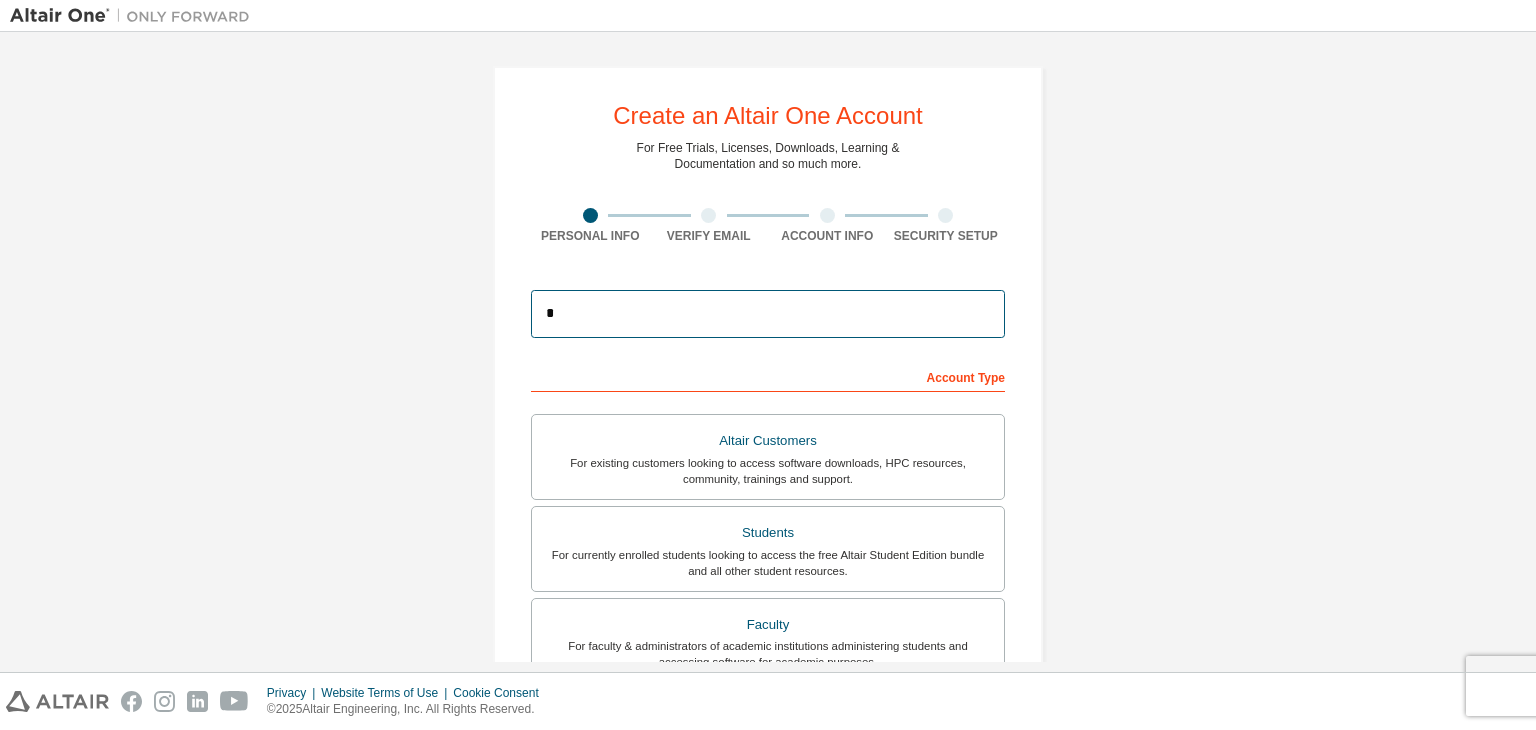 type on "**********" 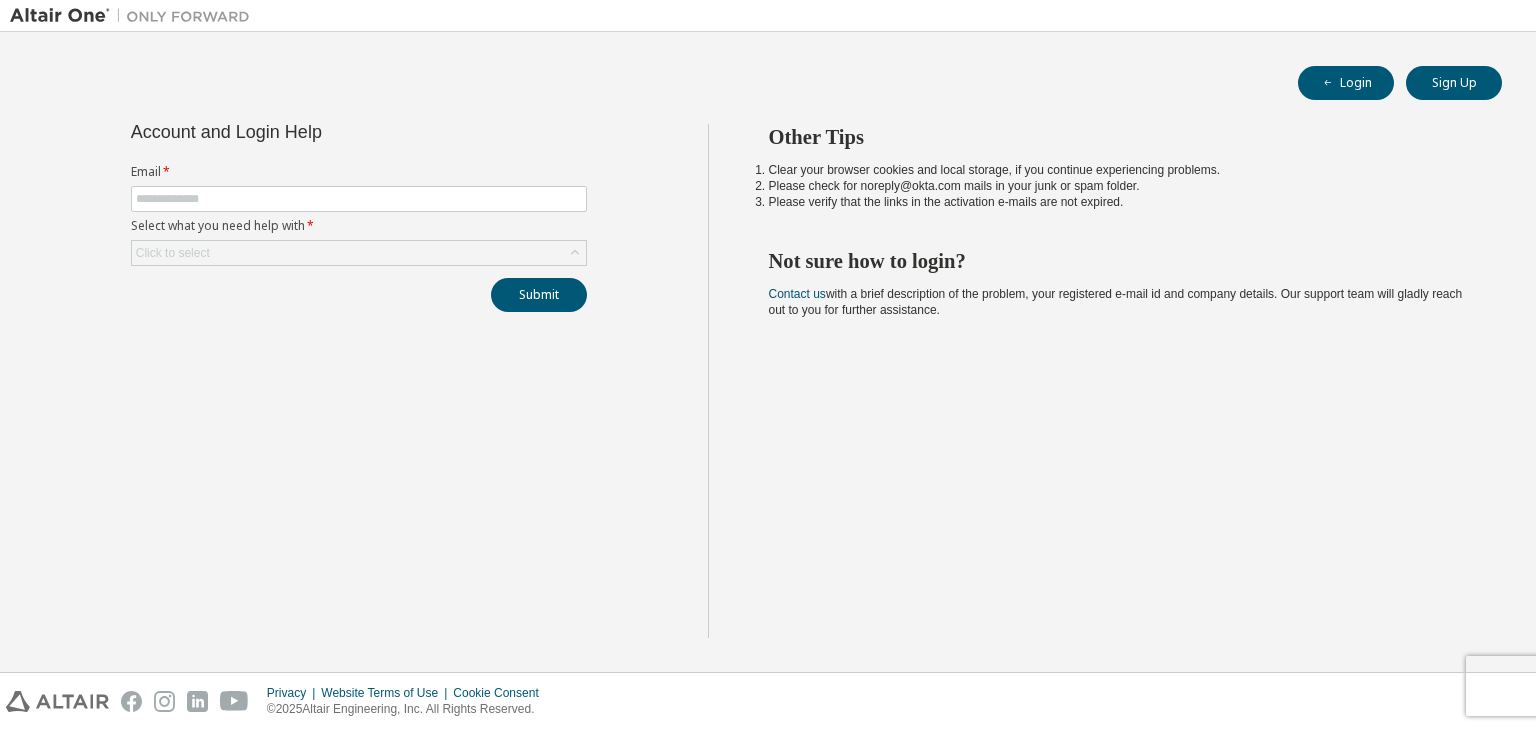scroll, scrollTop: 0, scrollLeft: 0, axis: both 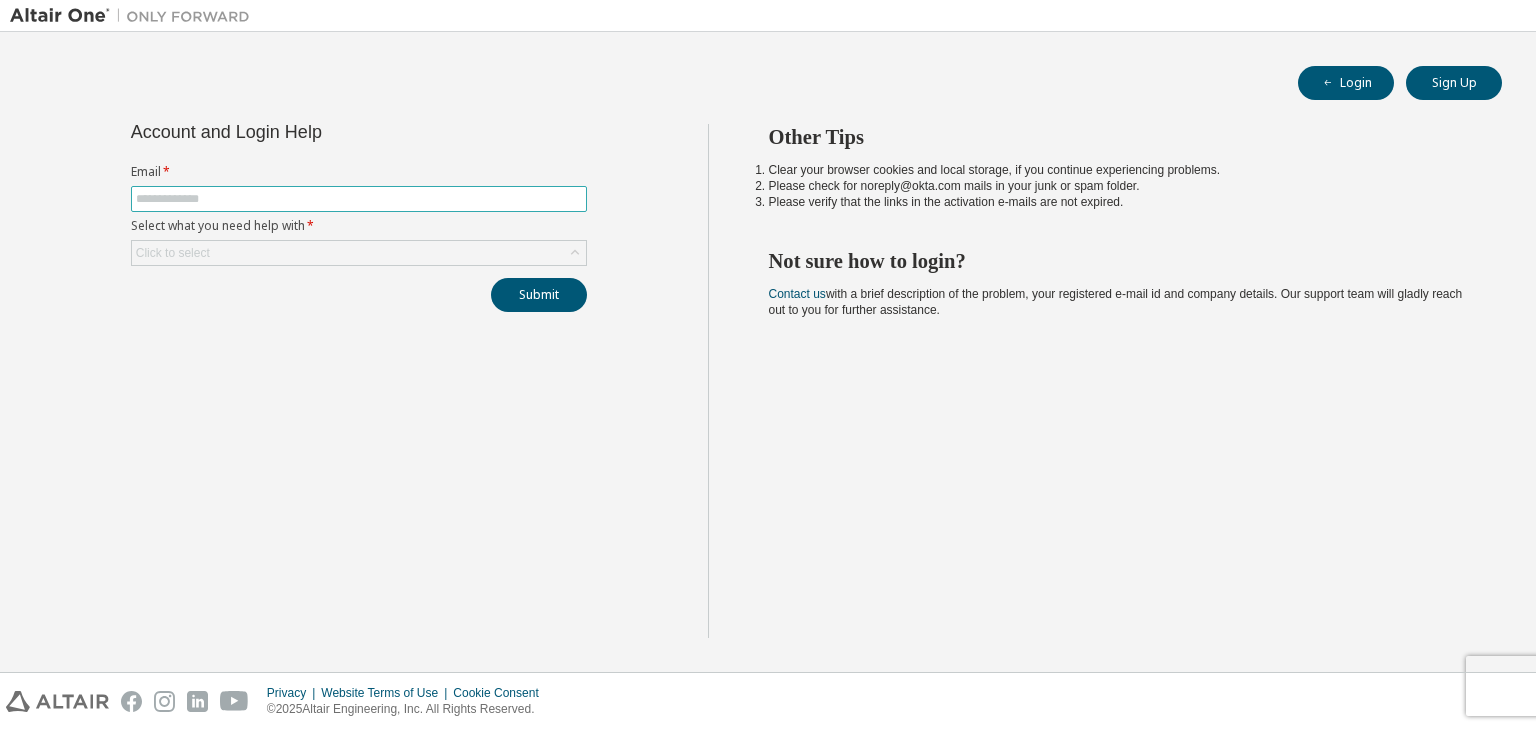 click at bounding box center [359, 199] 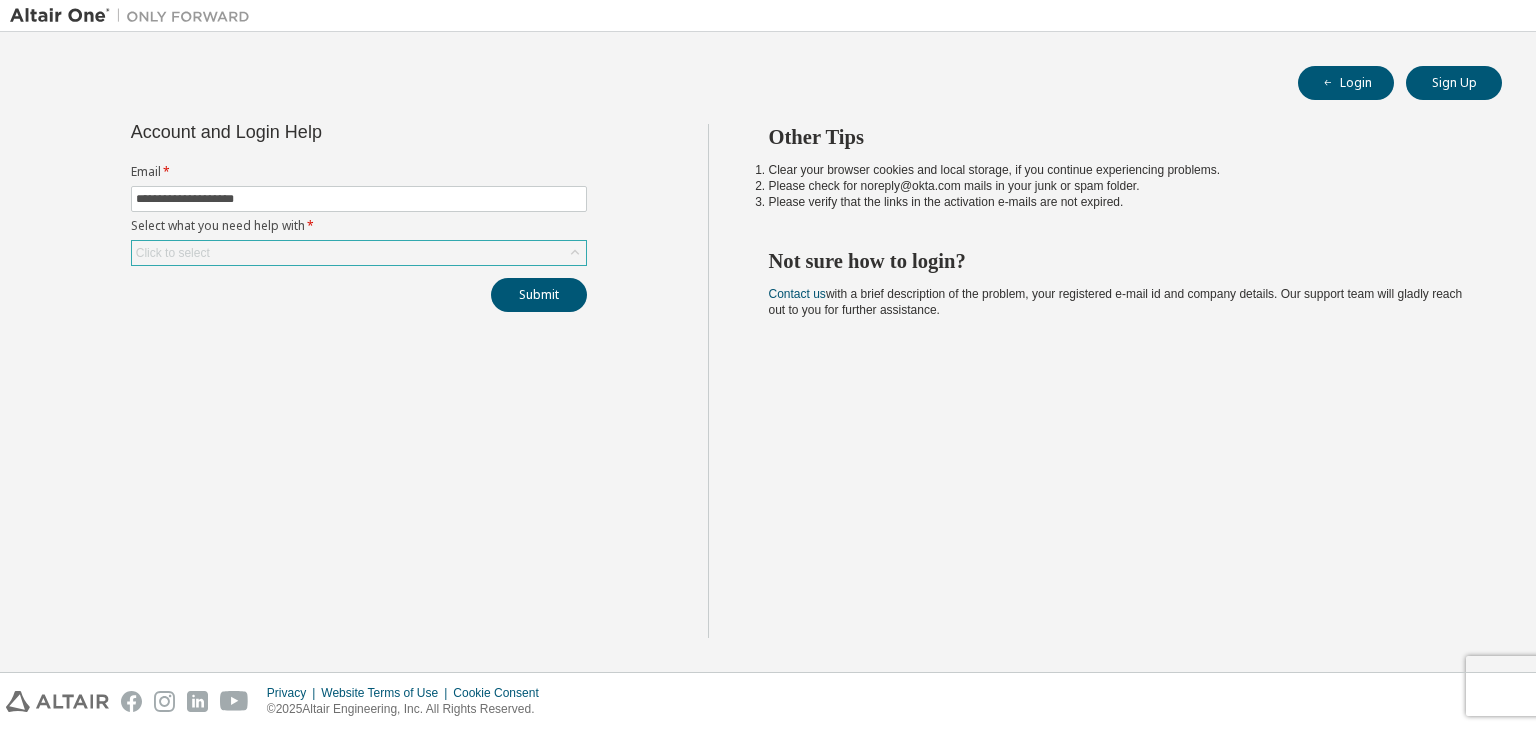 click on "Click to select" at bounding box center (359, 253) 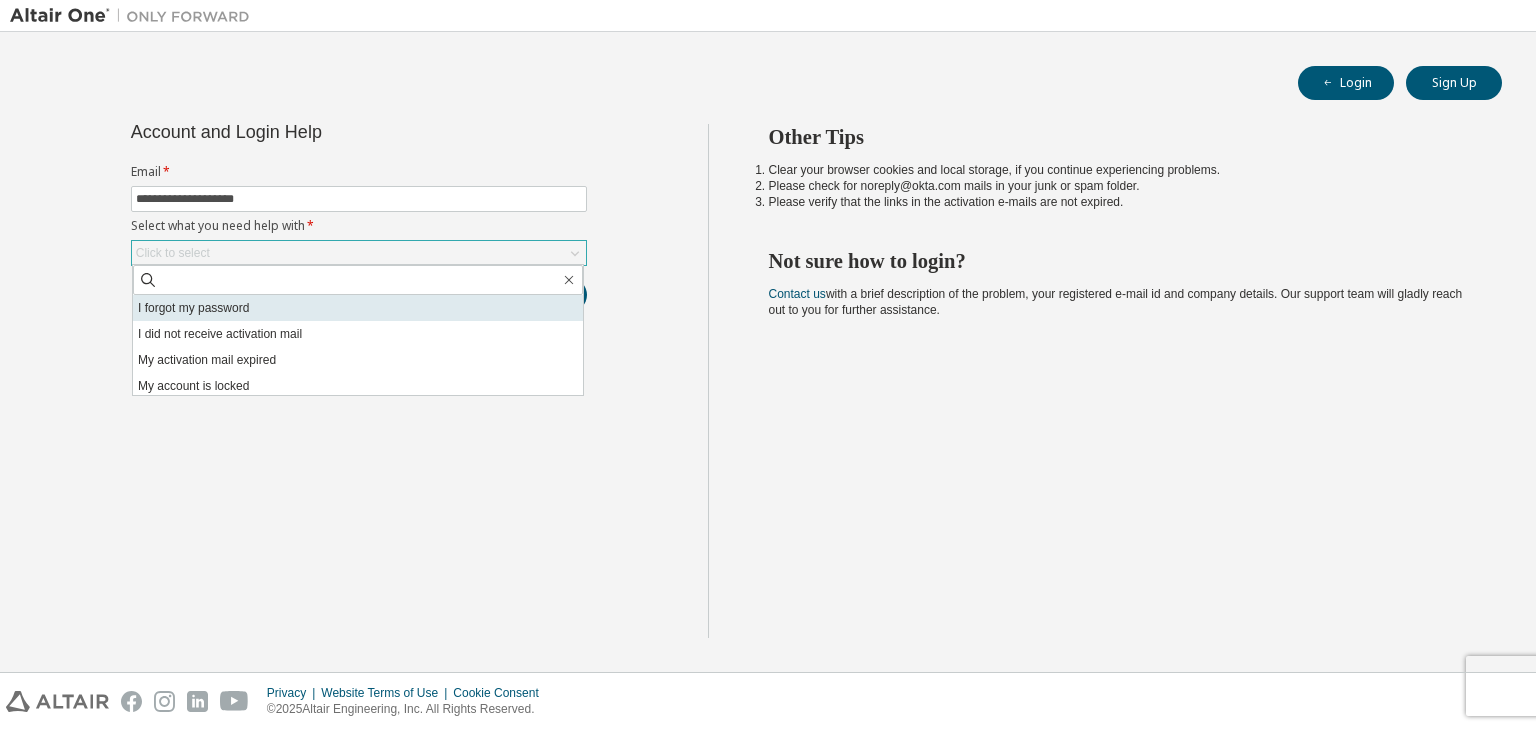 click on "I forgot my password" at bounding box center (358, 308) 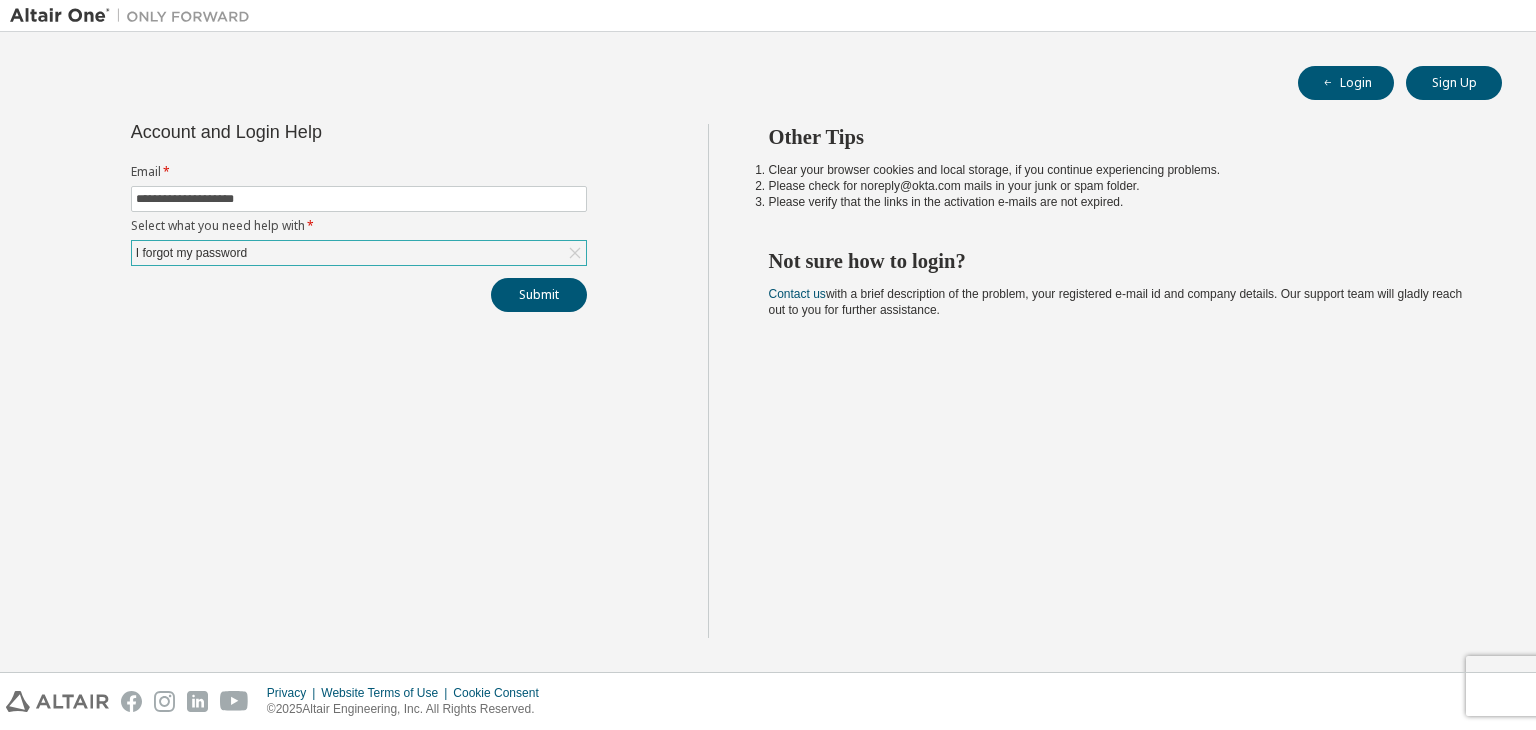 click on "I forgot my password" at bounding box center (359, 253) 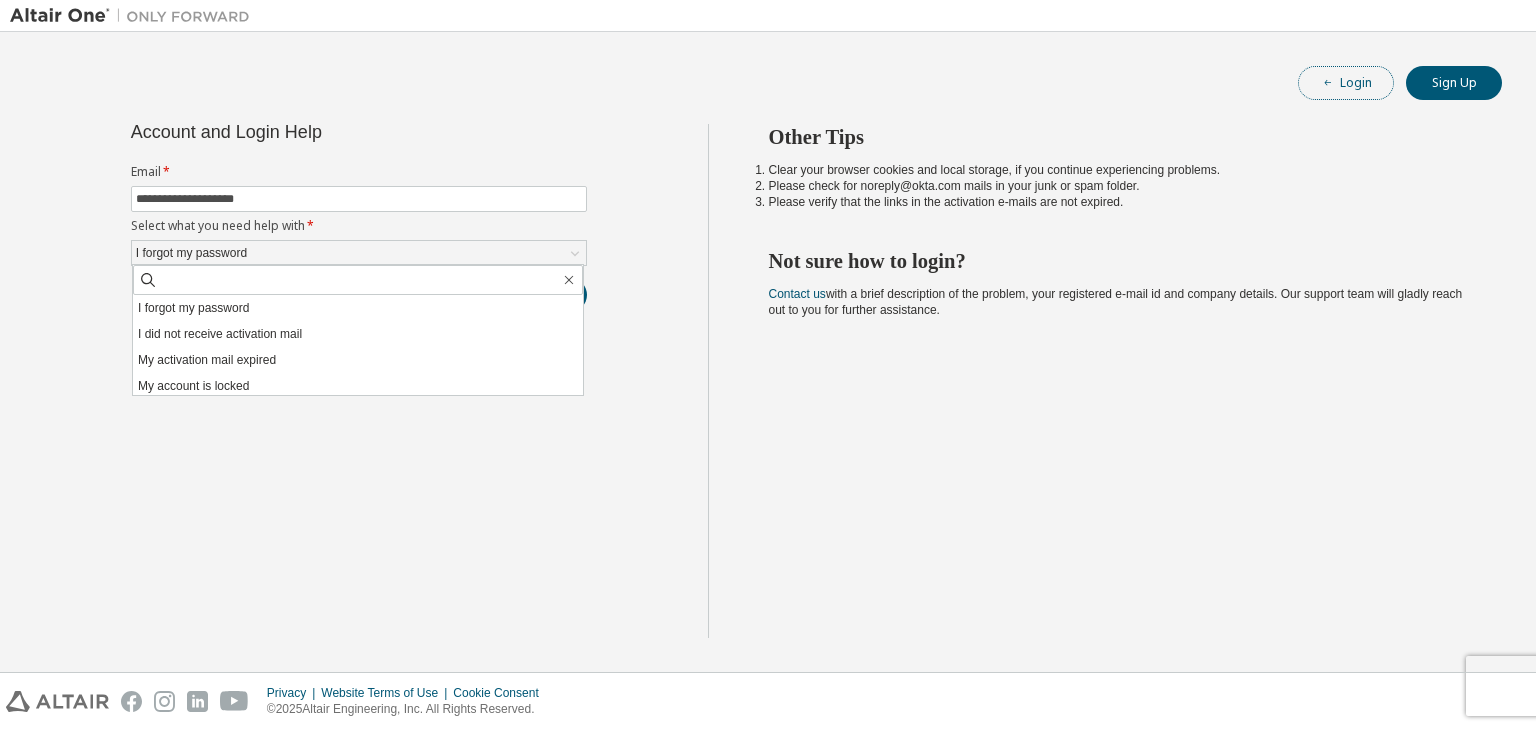click on "Login" at bounding box center (1346, 83) 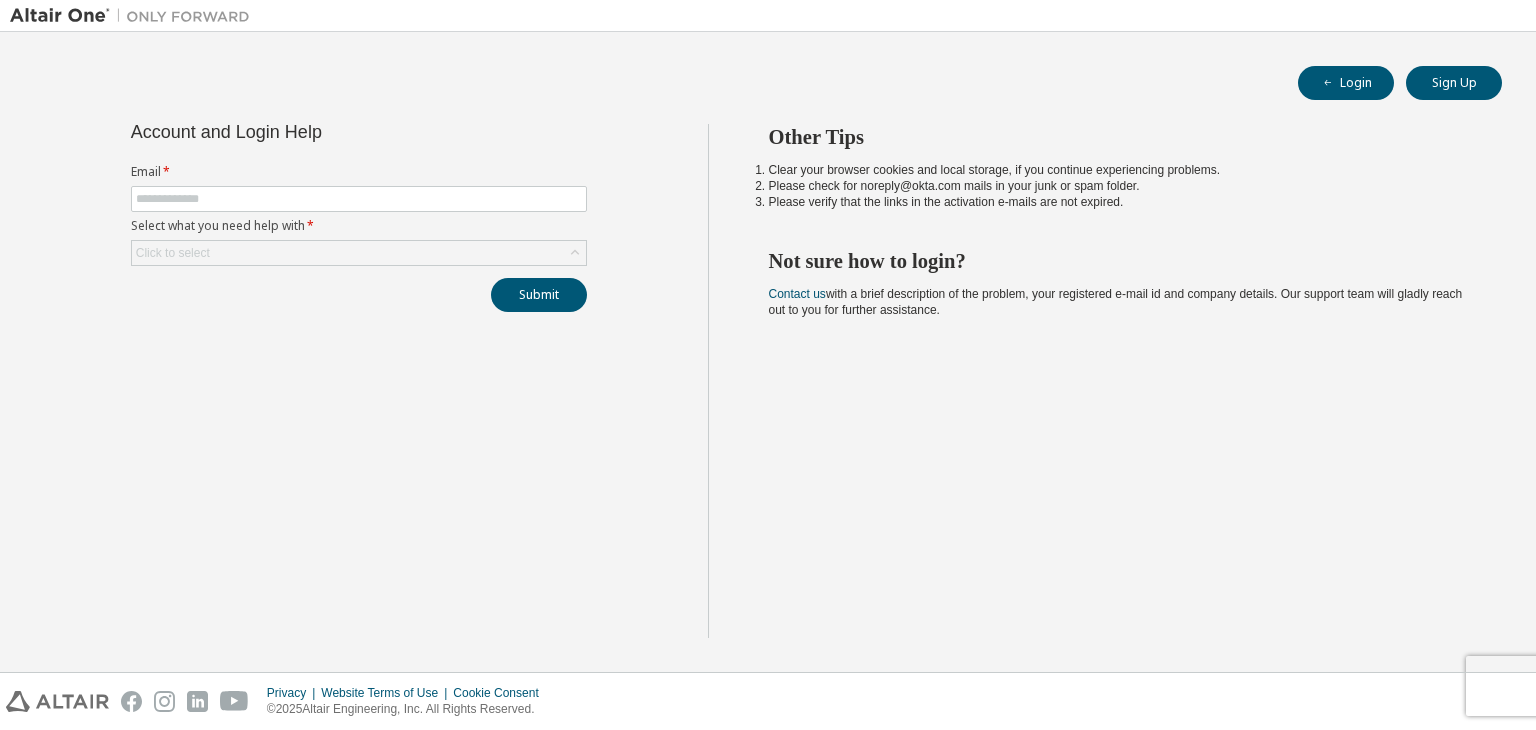 scroll, scrollTop: 0, scrollLeft: 0, axis: both 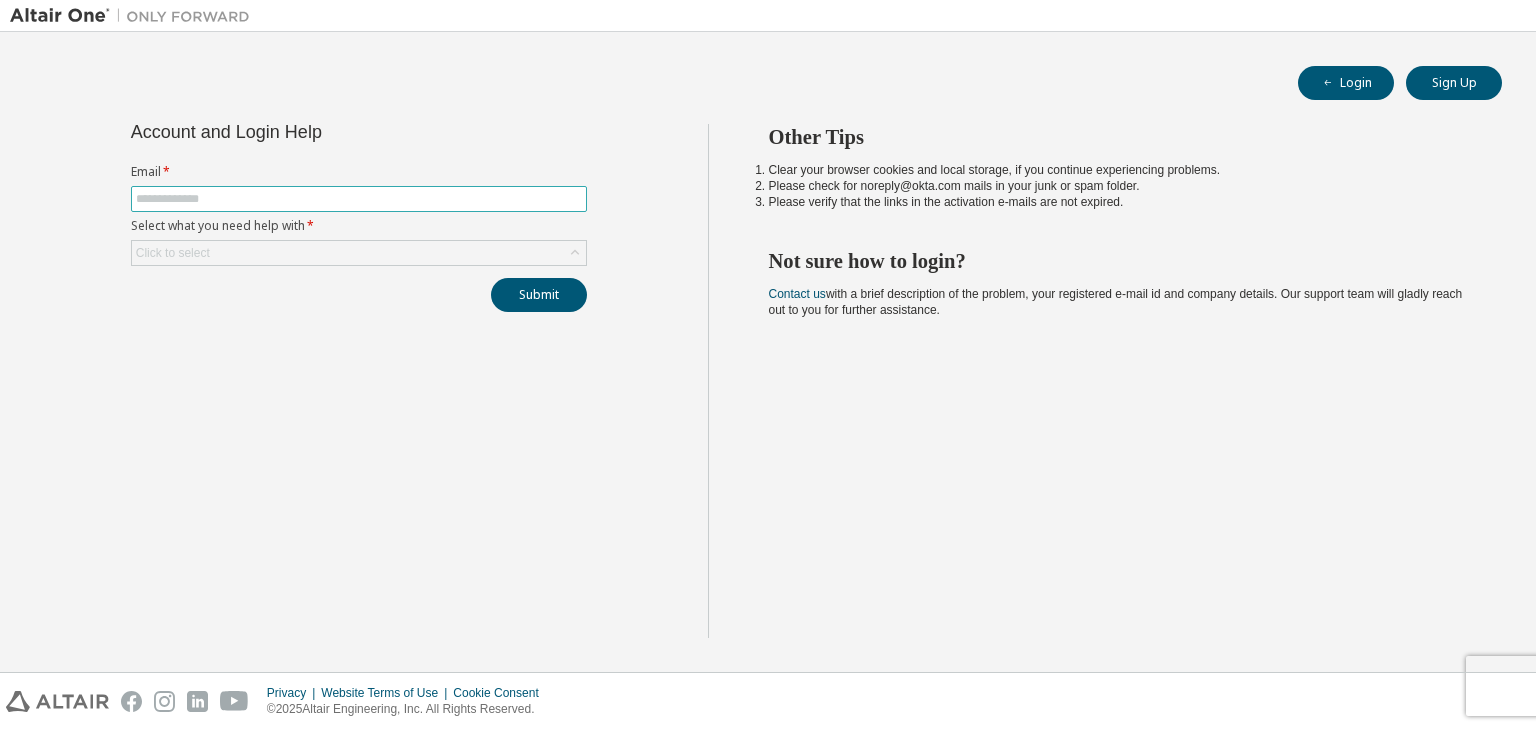 click at bounding box center (359, 199) 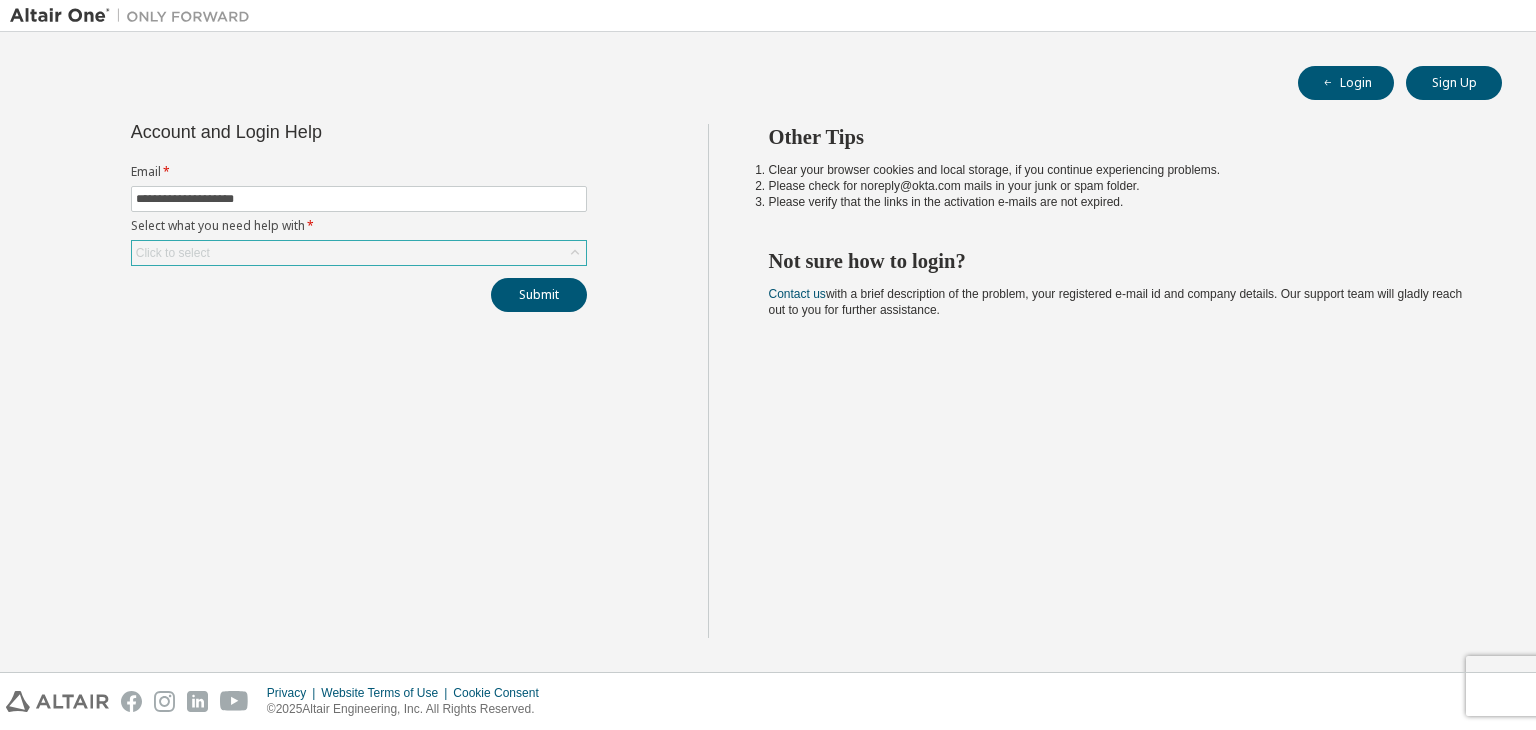 click on "Click to select" at bounding box center [359, 253] 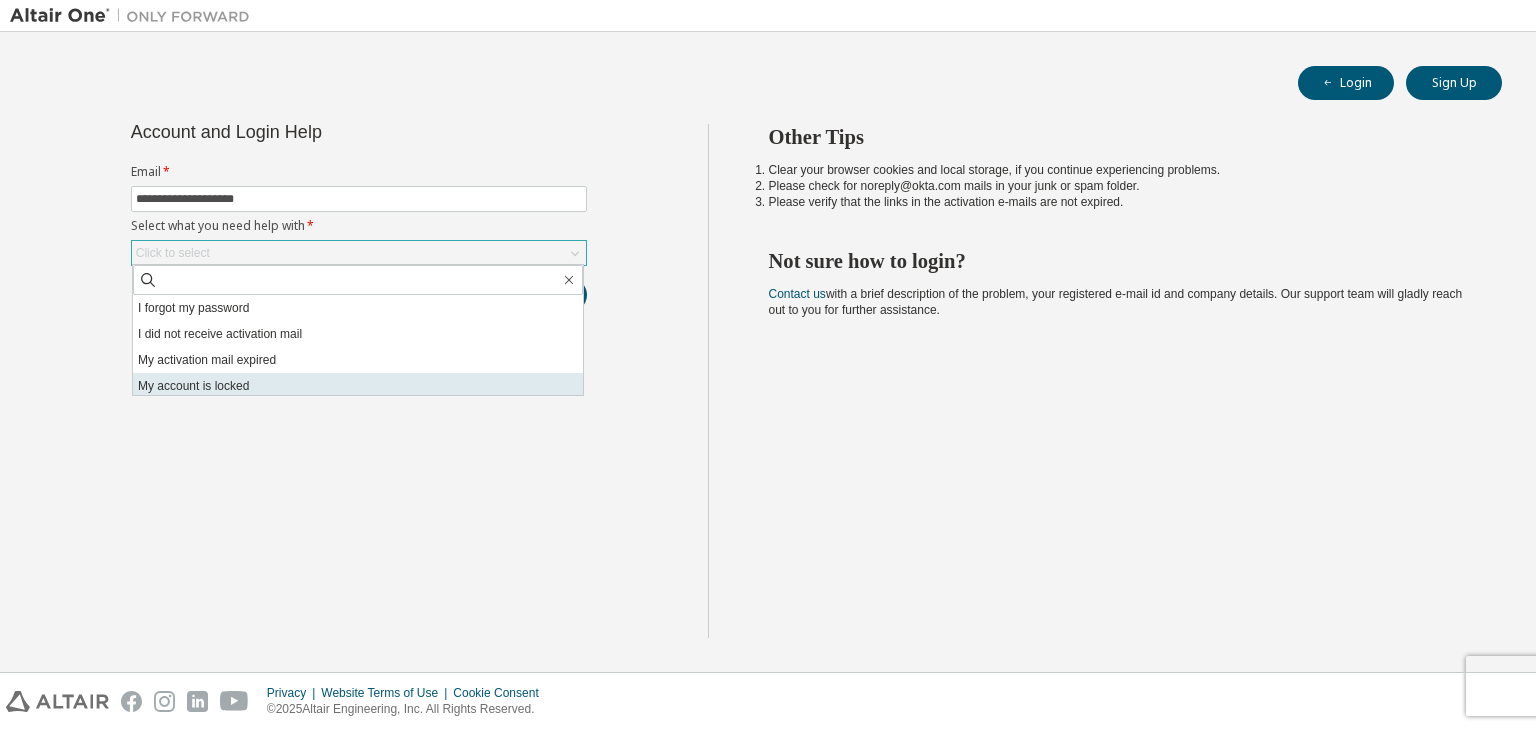 click on "My account is locked" at bounding box center [358, 386] 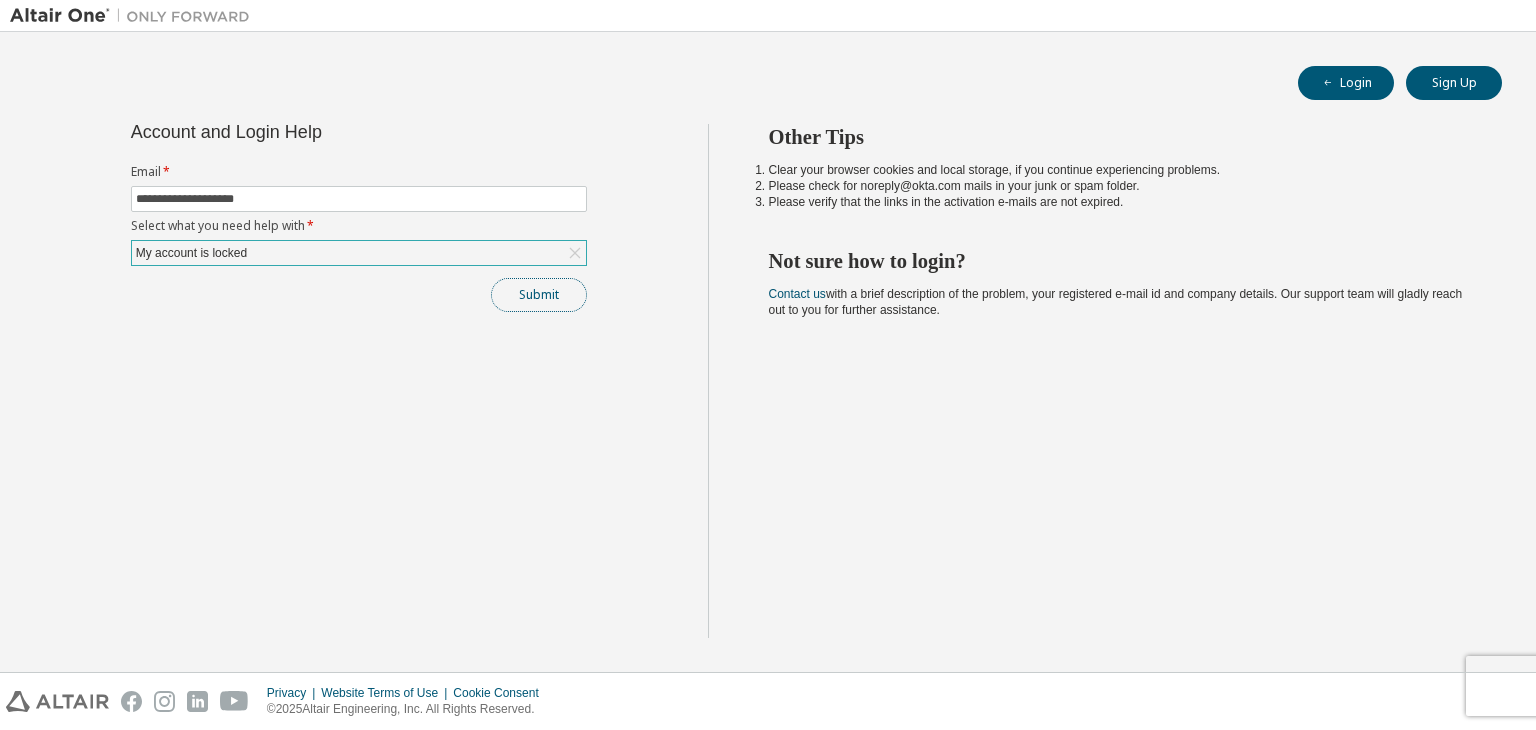 click on "Submit" at bounding box center [539, 295] 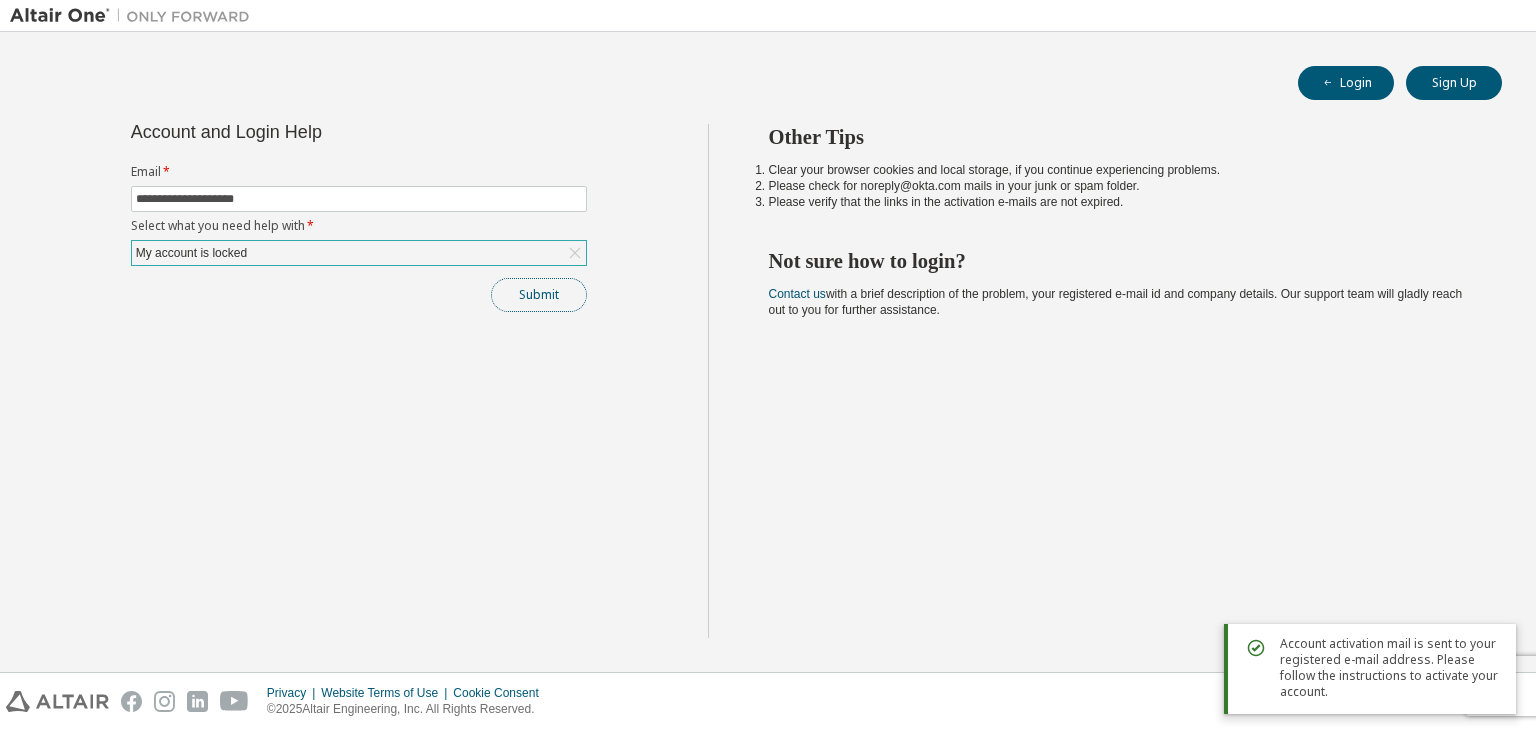 click on "Submit" at bounding box center (539, 295) 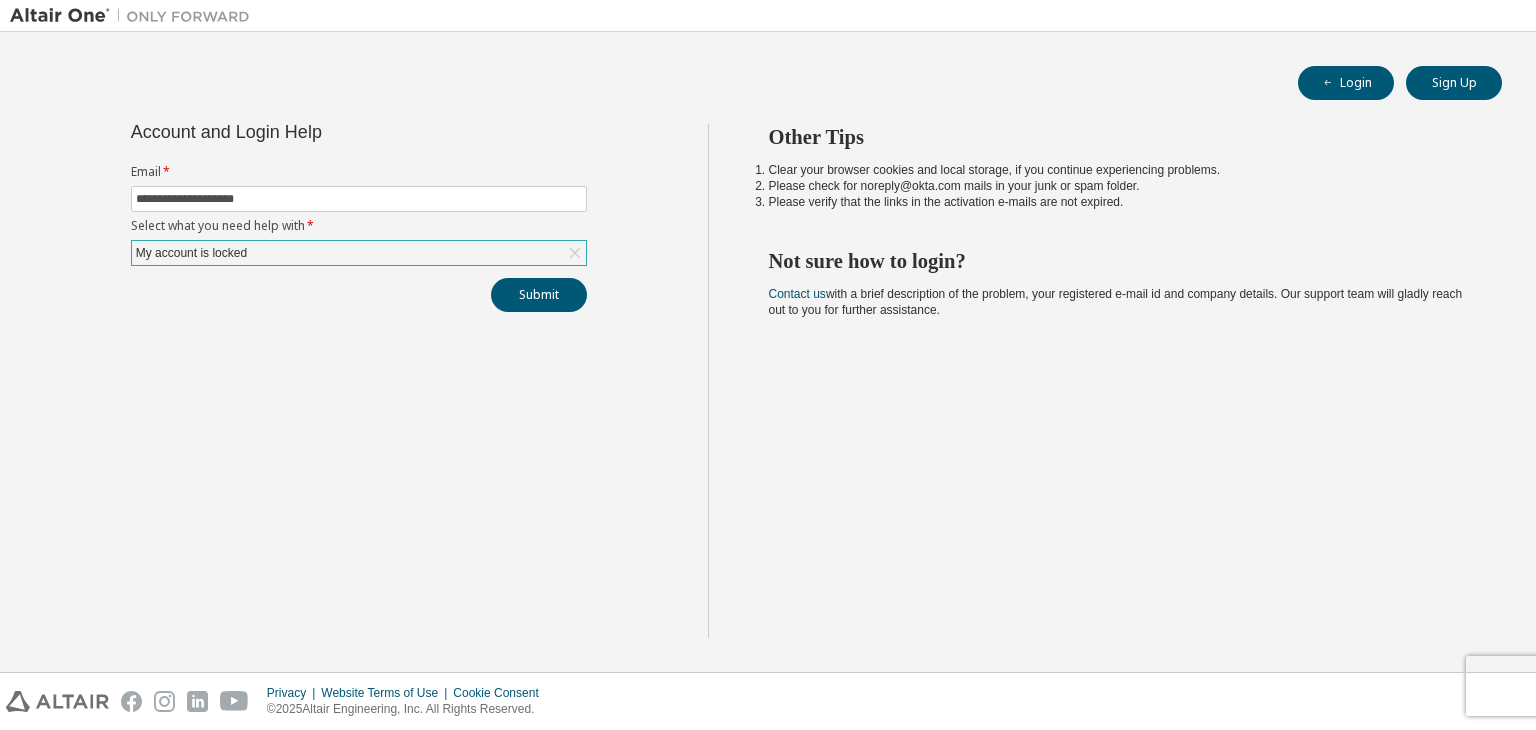 click on "My account is locked" at bounding box center (359, 253) 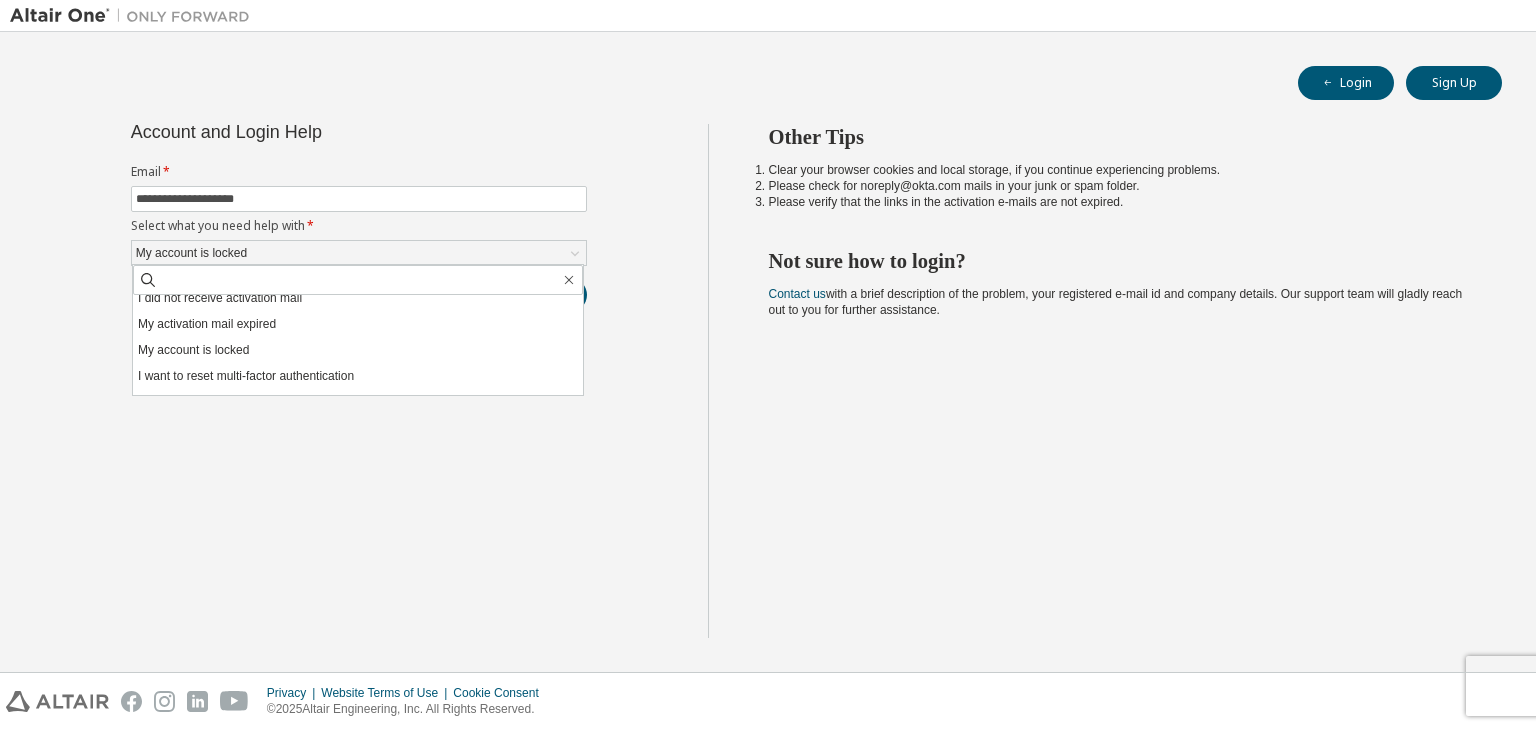 scroll, scrollTop: 56, scrollLeft: 0, axis: vertical 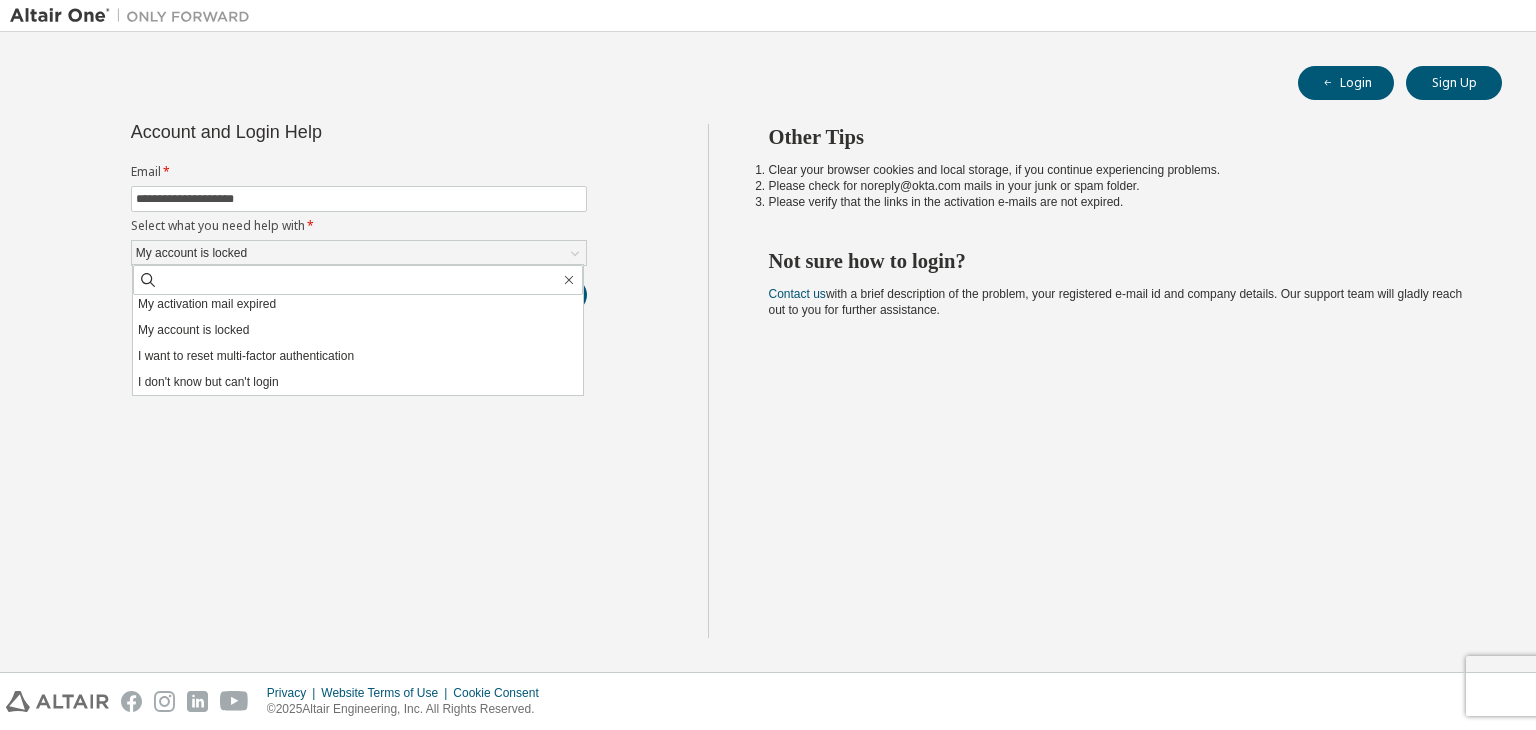 click on "**********" at bounding box center (359, 381) 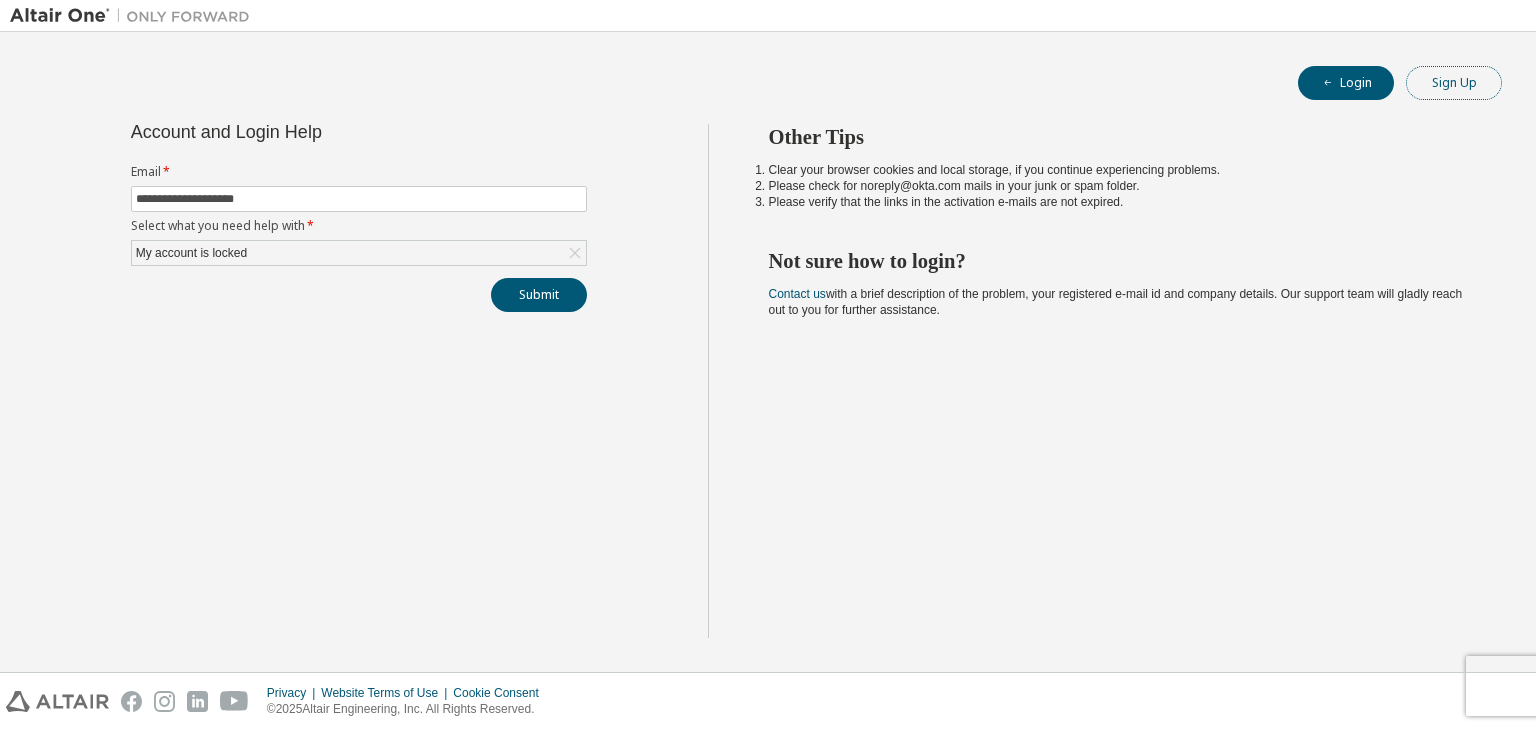 click on "Sign Up" at bounding box center (1454, 83) 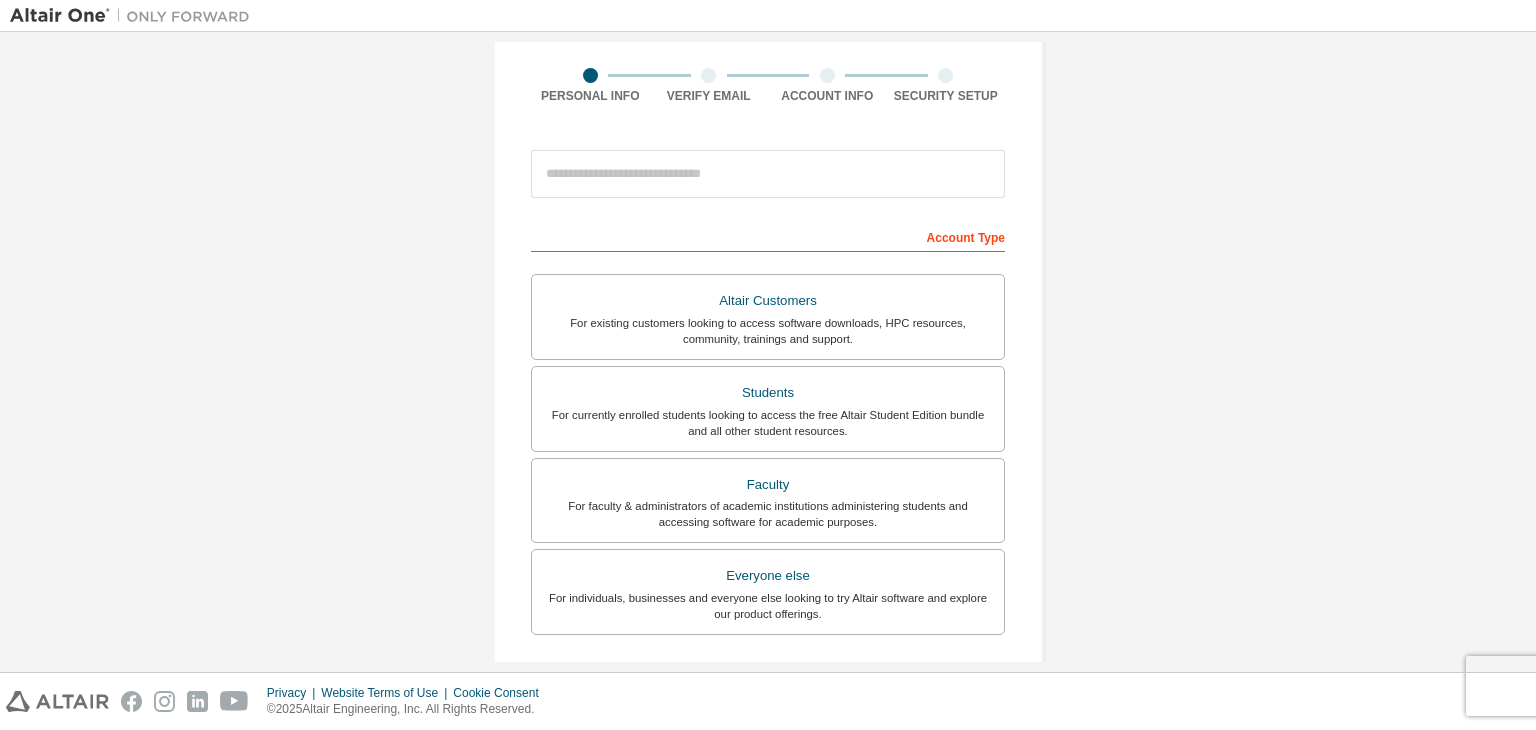scroll, scrollTop: 135, scrollLeft: 0, axis: vertical 